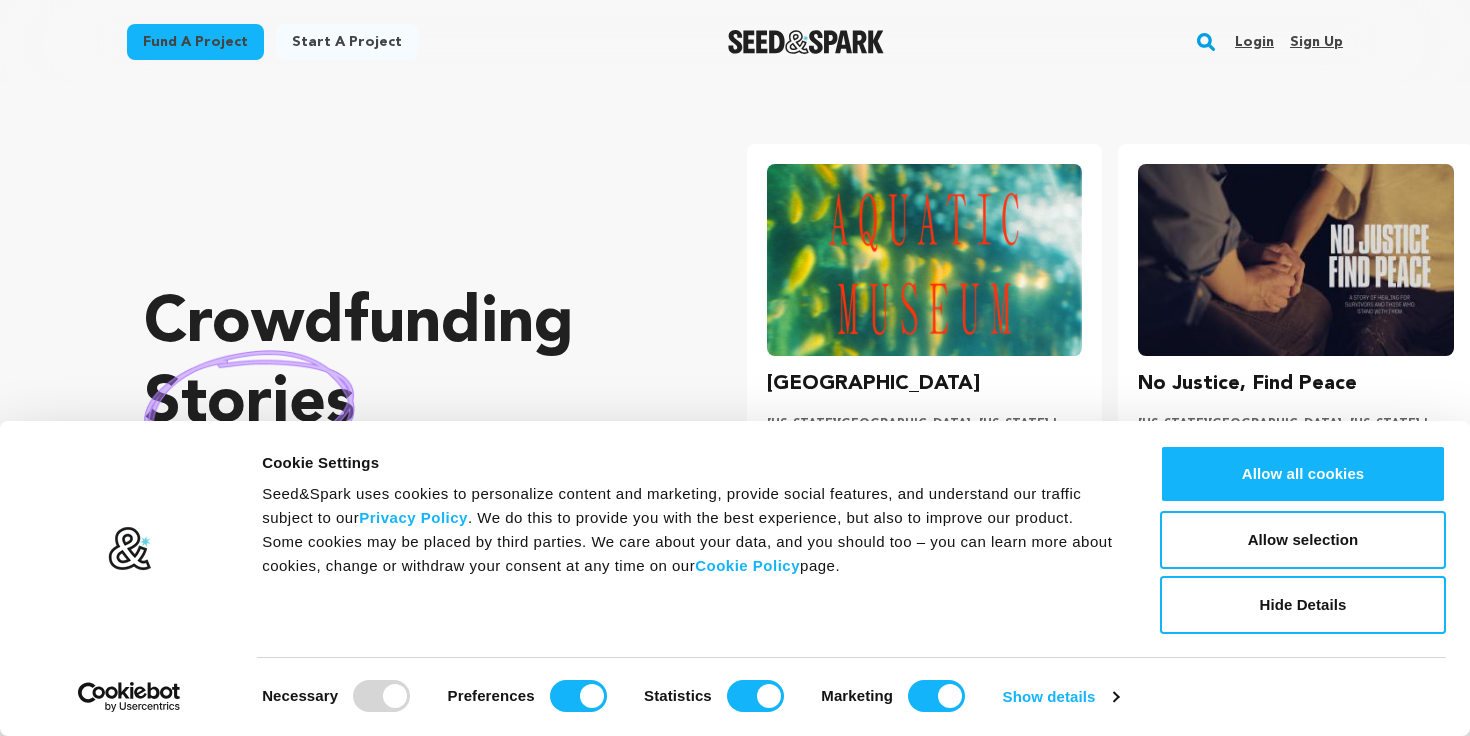 scroll, scrollTop: 0, scrollLeft: 0, axis: both 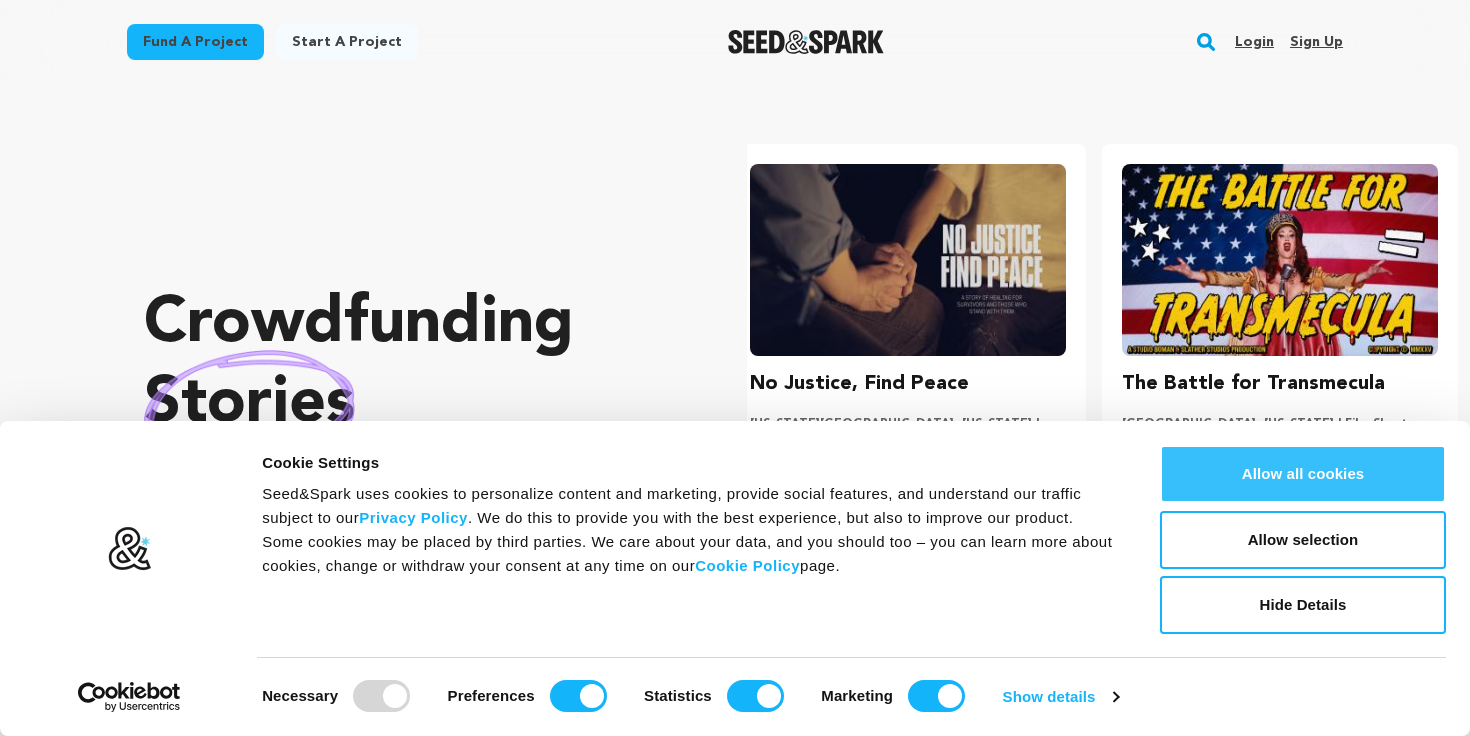click on "Allow all cookies" at bounding box center [1303, 474] 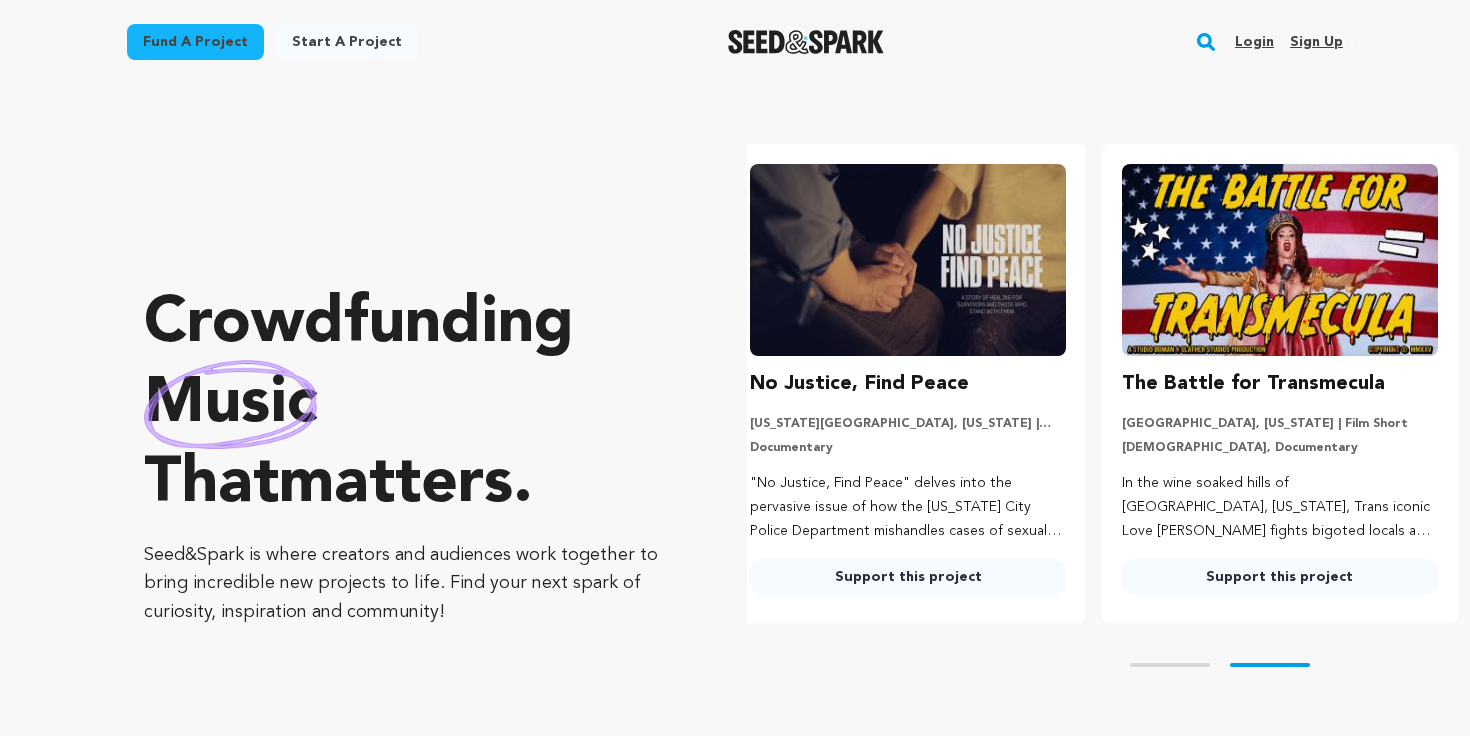 click on "Fund a project" at bounding box center [195, 42] 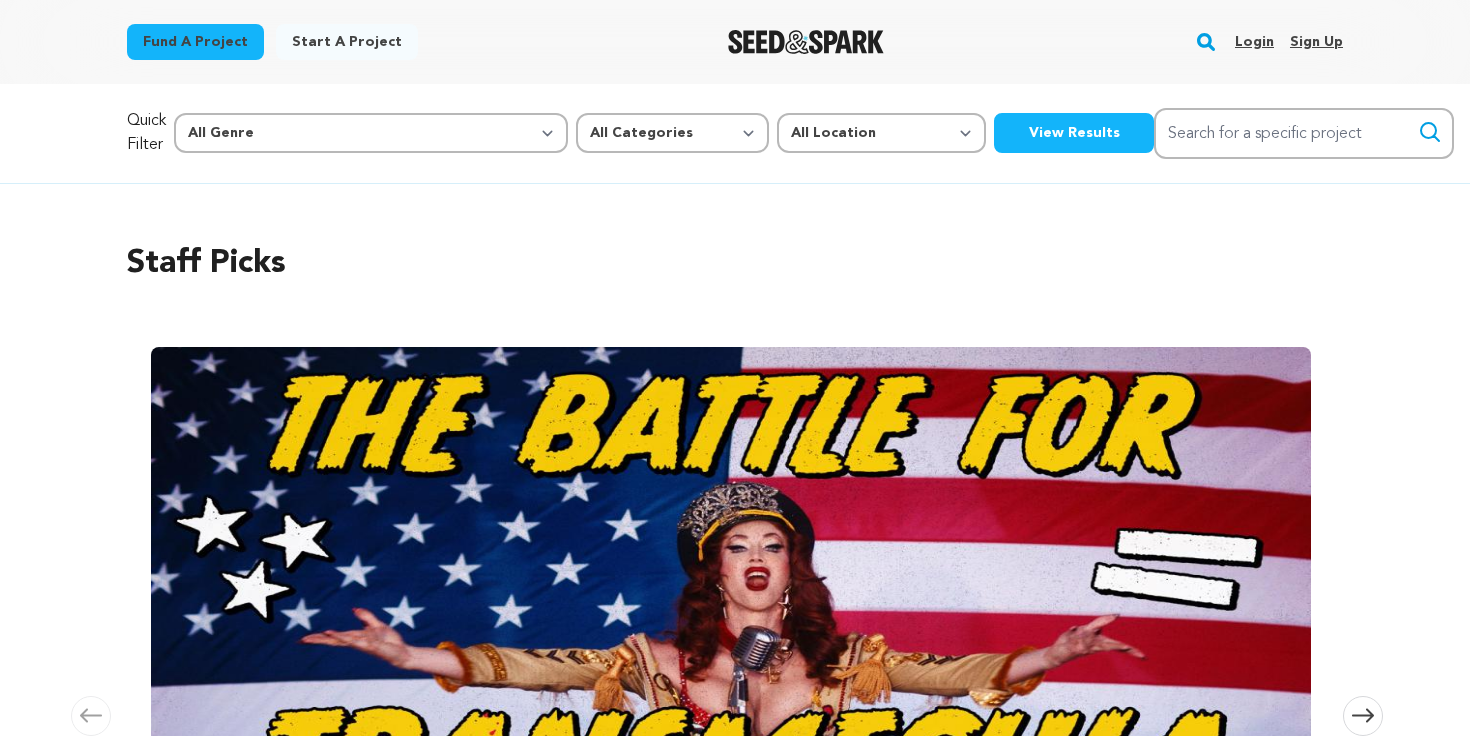 scroll, scrollTop: 0, scrollLeft: 0, axis: both 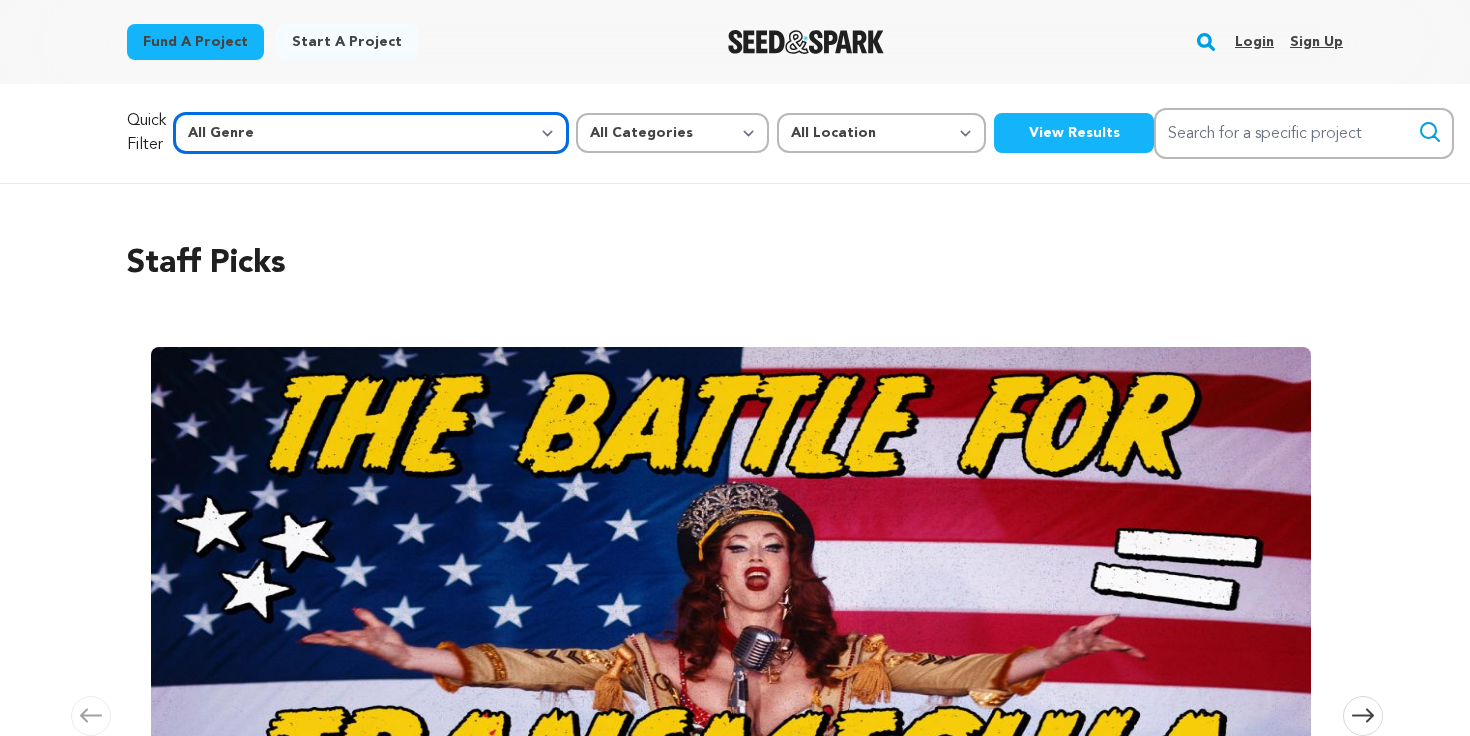 click on "All Genre
Action
Adventure
Afrobeat
Alternative
Ambient
Animation
Bebop
Big Band
Biography
Bluegrass
Blues
Classical
Comedy
Country
Crime
Disco
Documentary
Drama
Dubstep
Electronic/Dance
Emo
Experimental
Family
Fantasy
Film-Noir
Film-related Business
Filmmaker Resource
Folk
Foreign Film
Funk
Game-Show
Garage Grime" at bounding box center (371, 133) 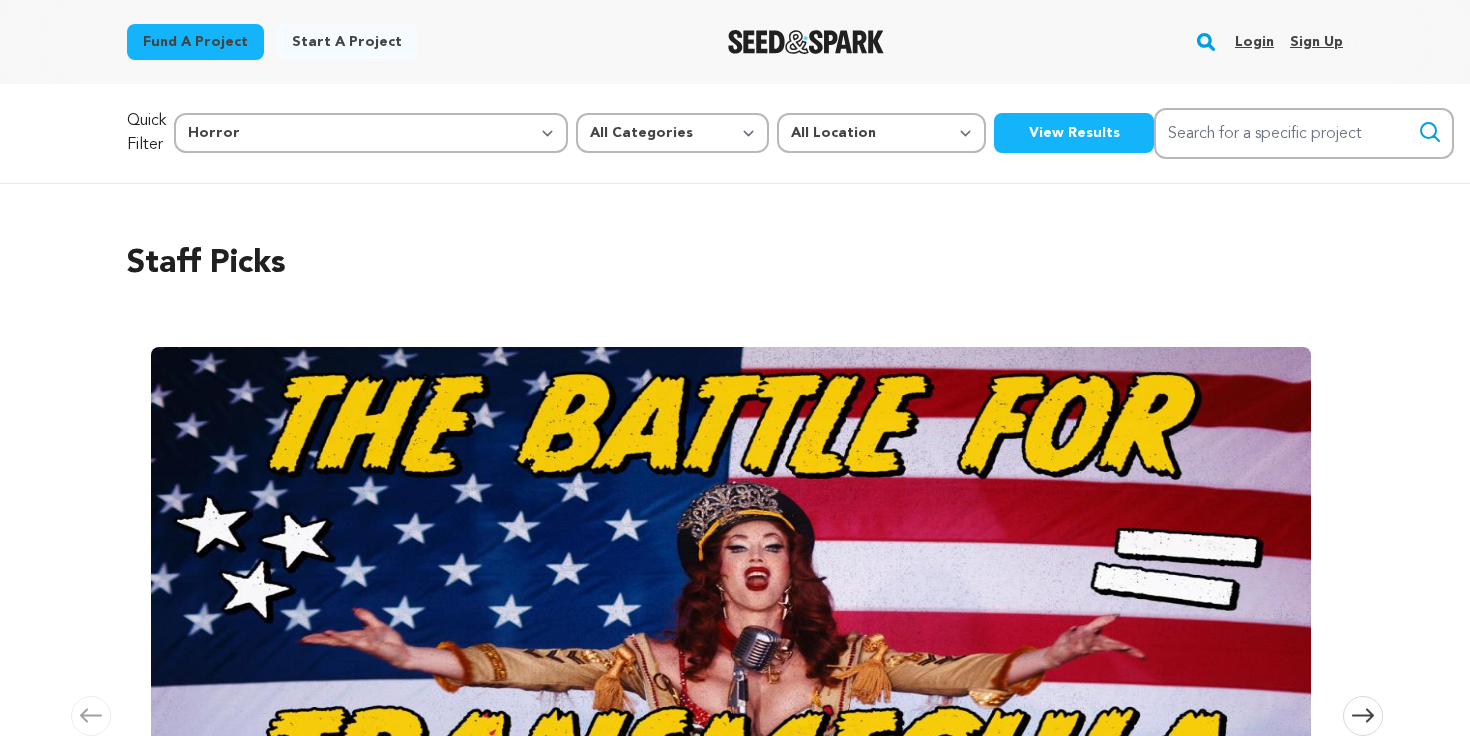click on "View Results" at bounding box center (1074, 133) 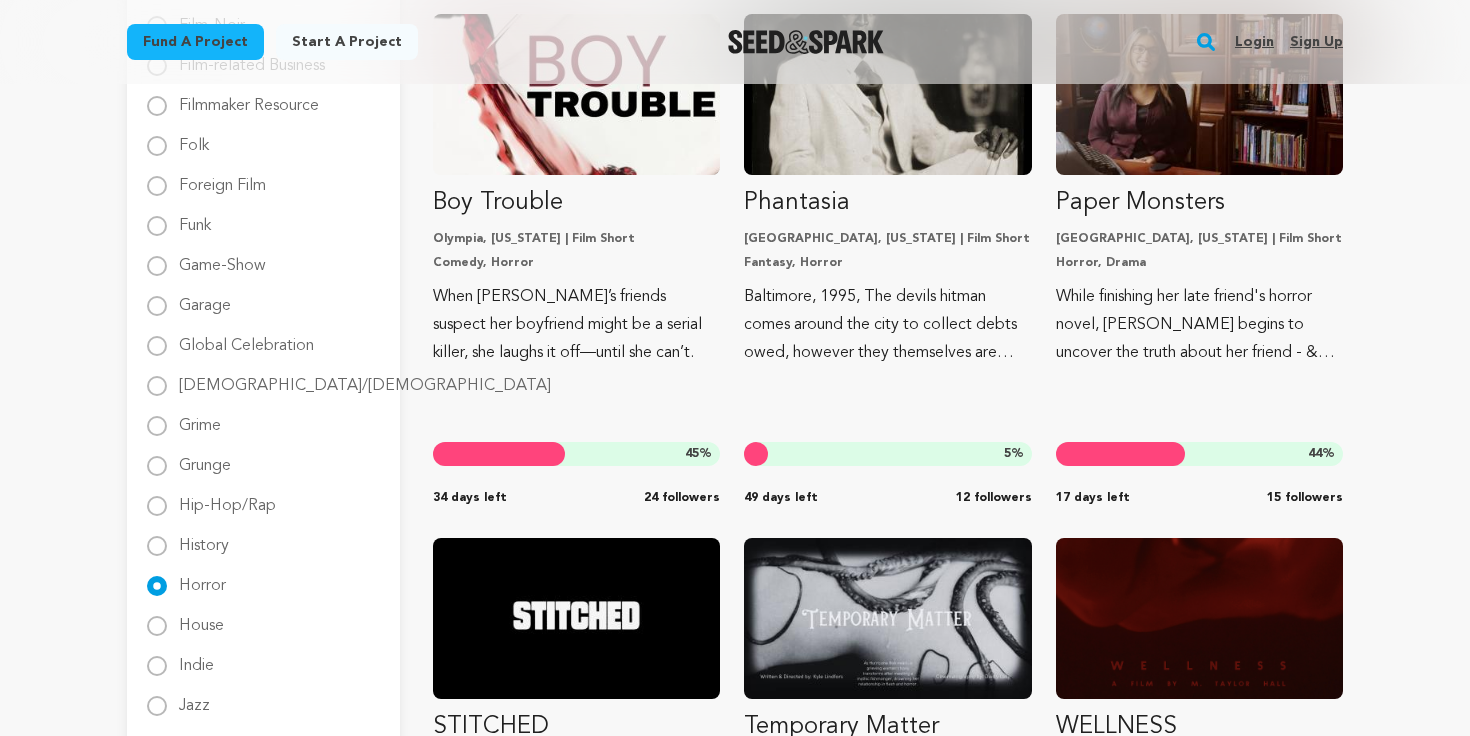scroll, scrollTop: 1360, scrollLeft: 0, axis: vertical 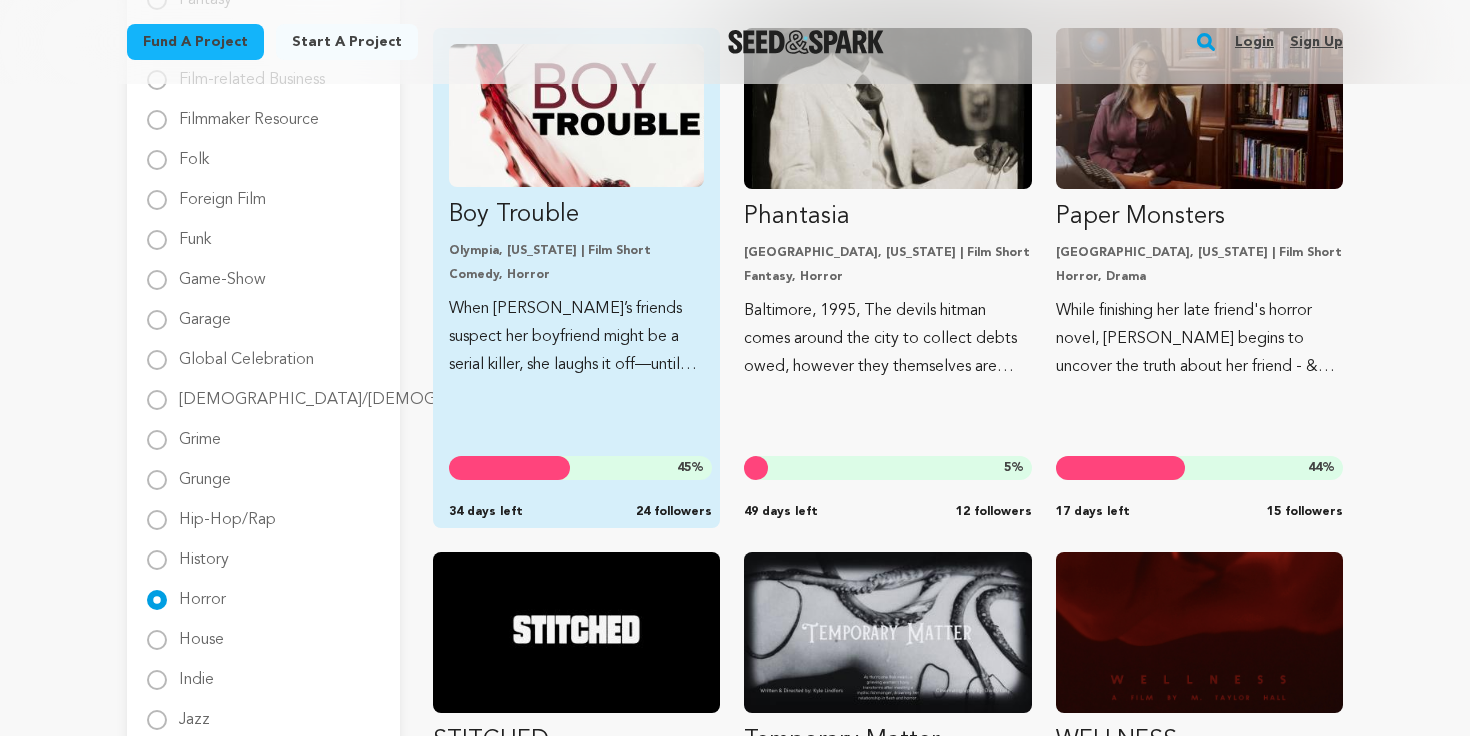click on "Olympia, Washington | Film Short" at bounding box center [576, 251] 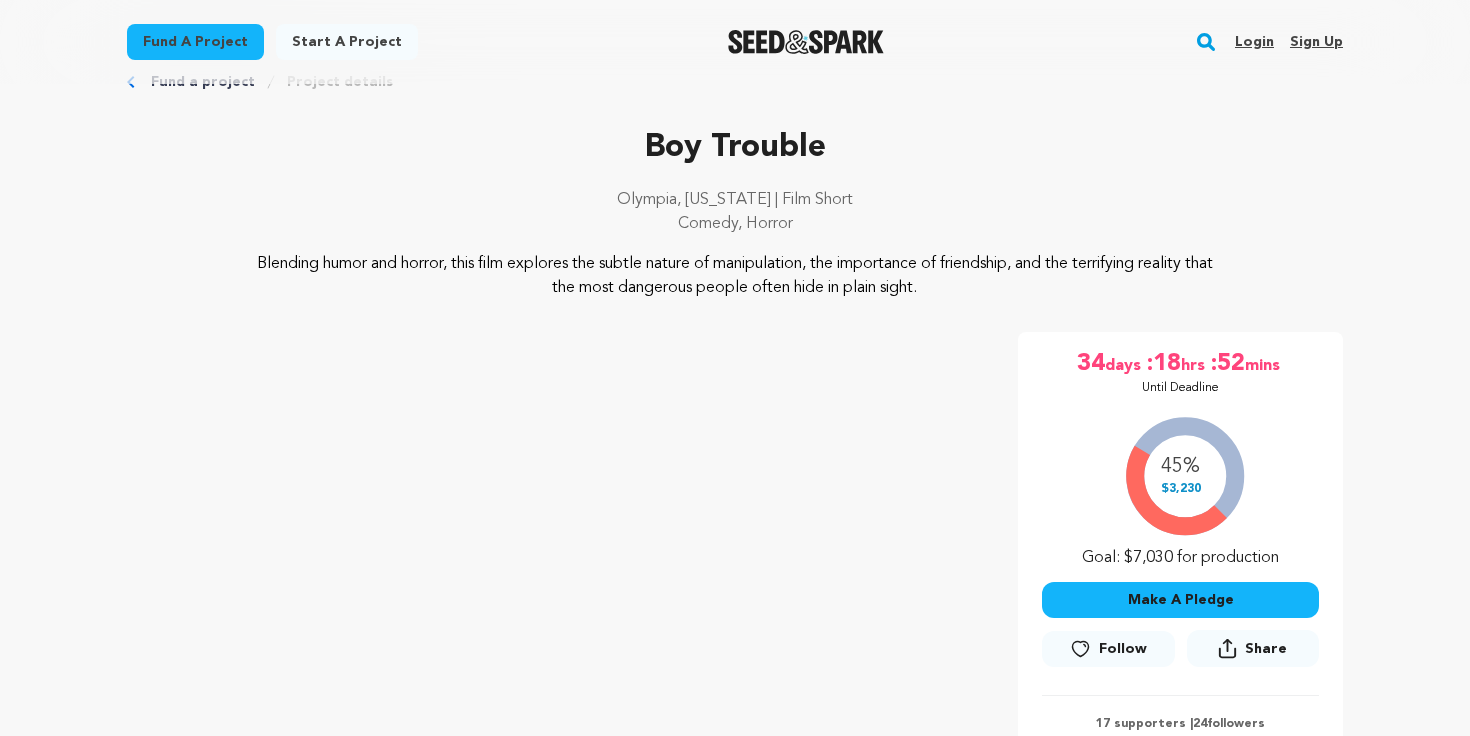 scroll, scrollTop: 63, scrollLeft: 0, axis: vertical 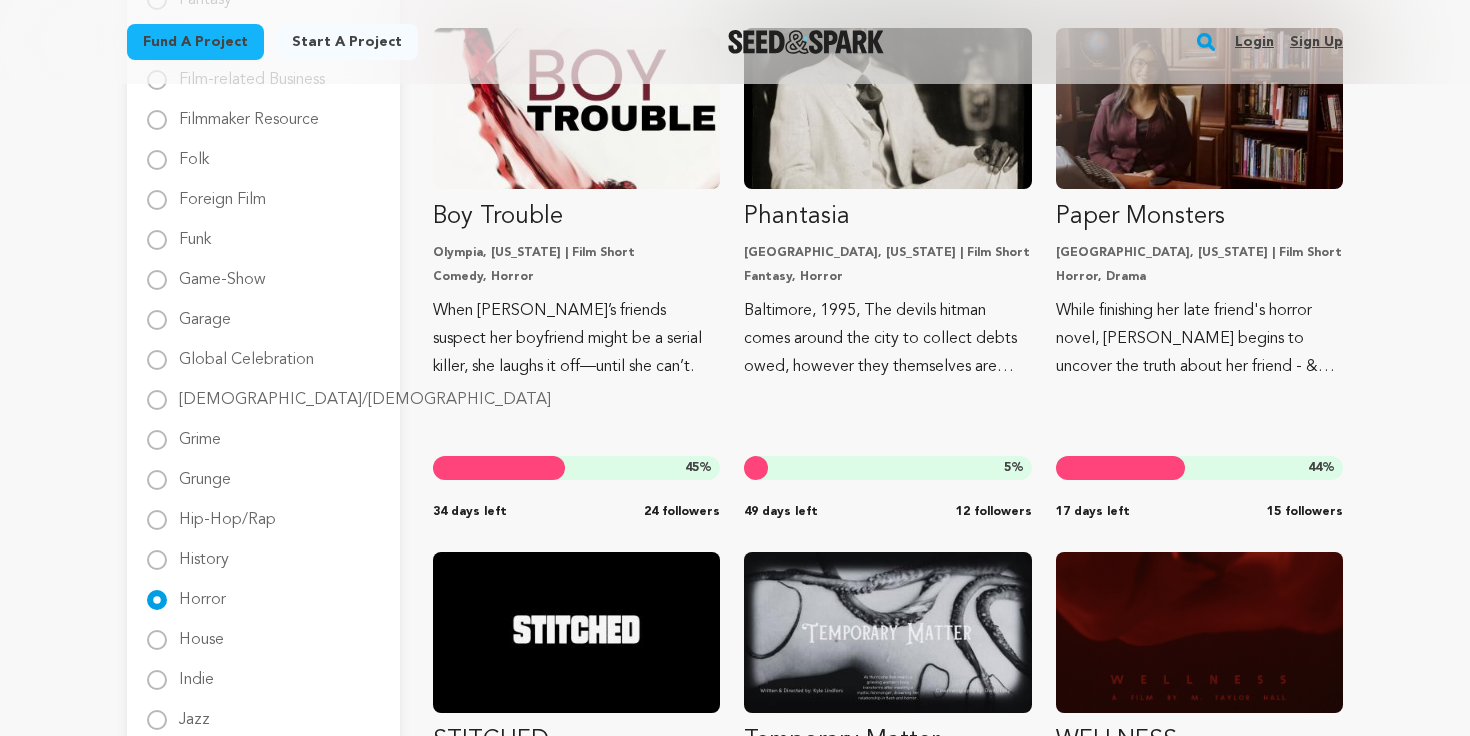 click on "Fund a project
Start a project
Search
Login
Sign up
Start a project" at bounding box center [735, 900] 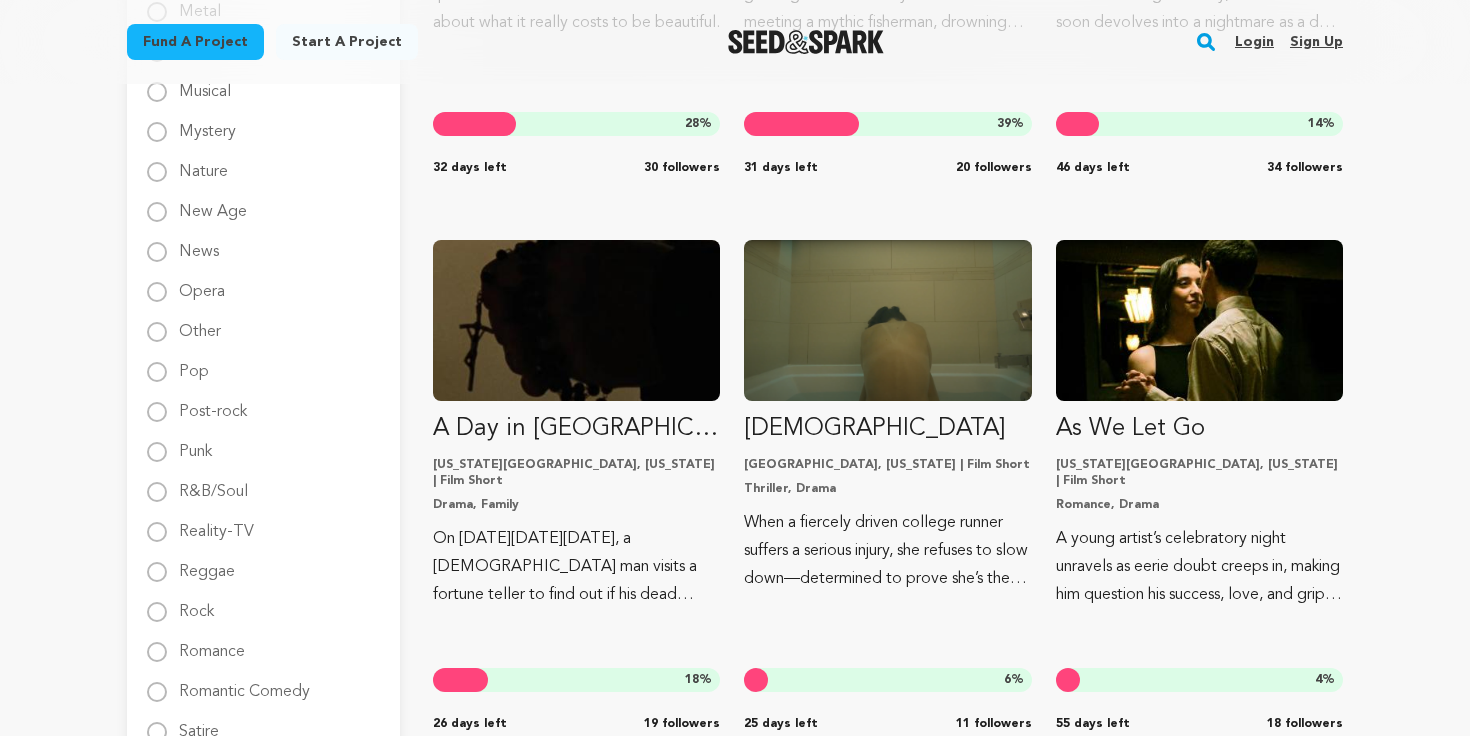scroll, scrollTop: 2270, scrollLeft: 0, axis: vertical 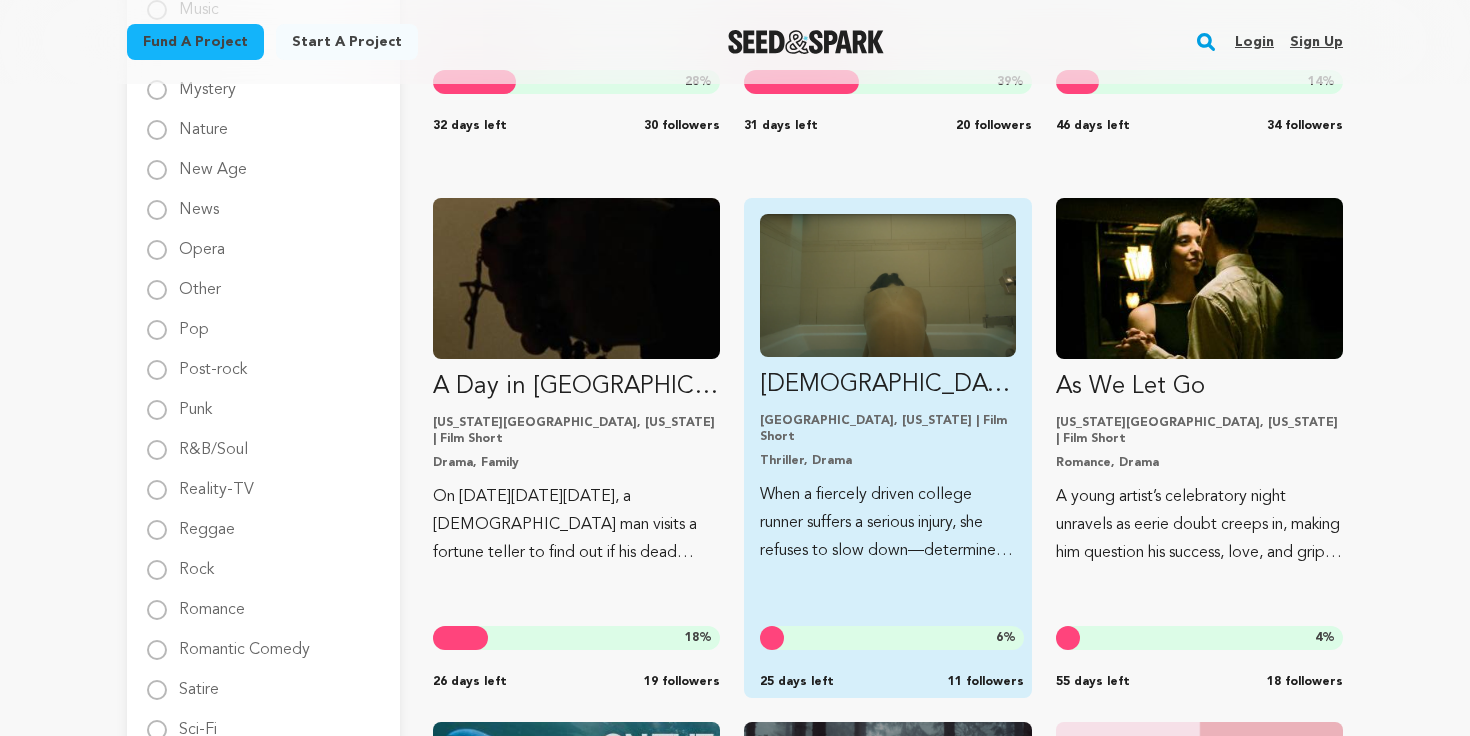 click on "[DEMOGRAPHIC_DATA]
[GEOGRAPHIC_DATA], [US_STATE] | Film Short
Thriller, Drama
When a fiercely driven college runner suffers a serious injury, she refuses to slow down—determined to prove she’s the fastest on her team.
6 %
25 days left
11 followers" at bounding box center (887, 448) 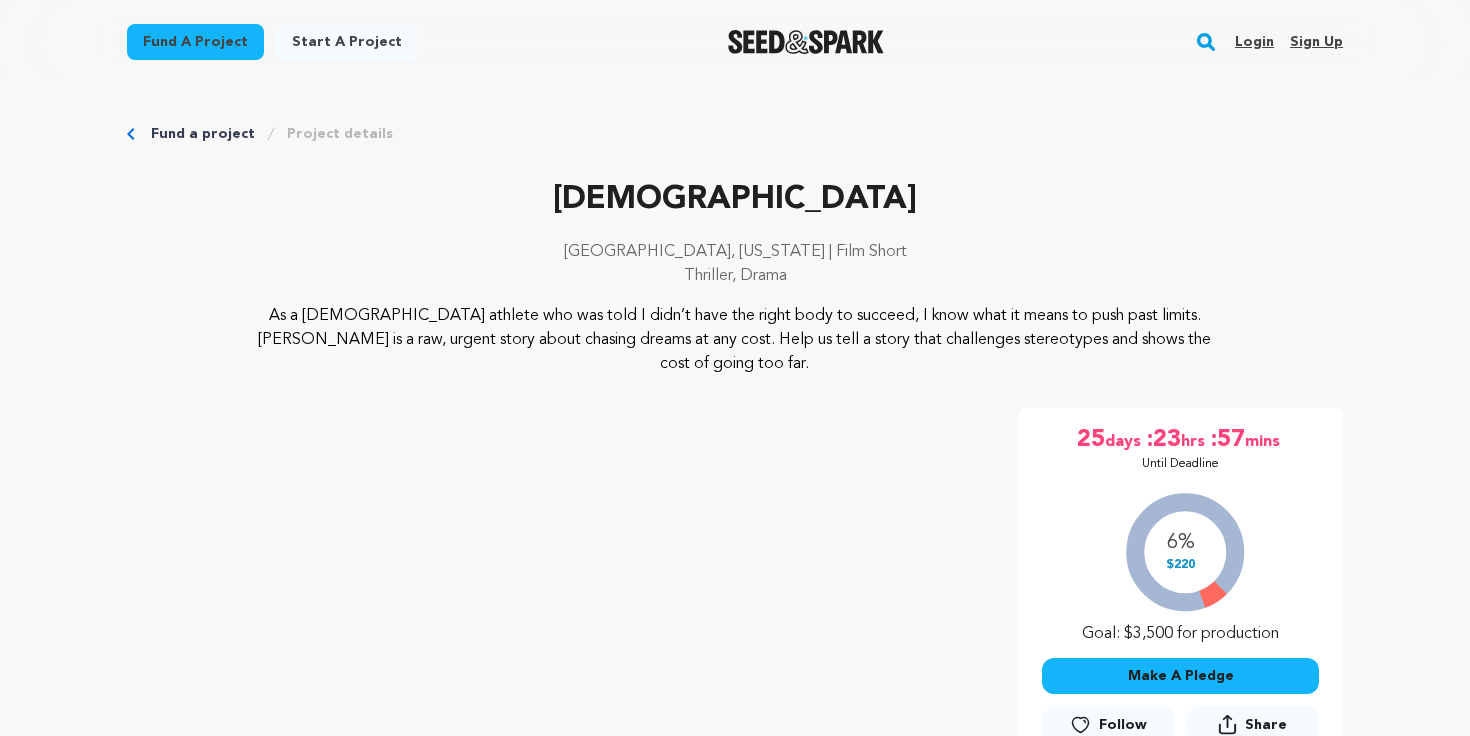 scroll, scrollTop: 0, scrollLeft: 0, axis: both 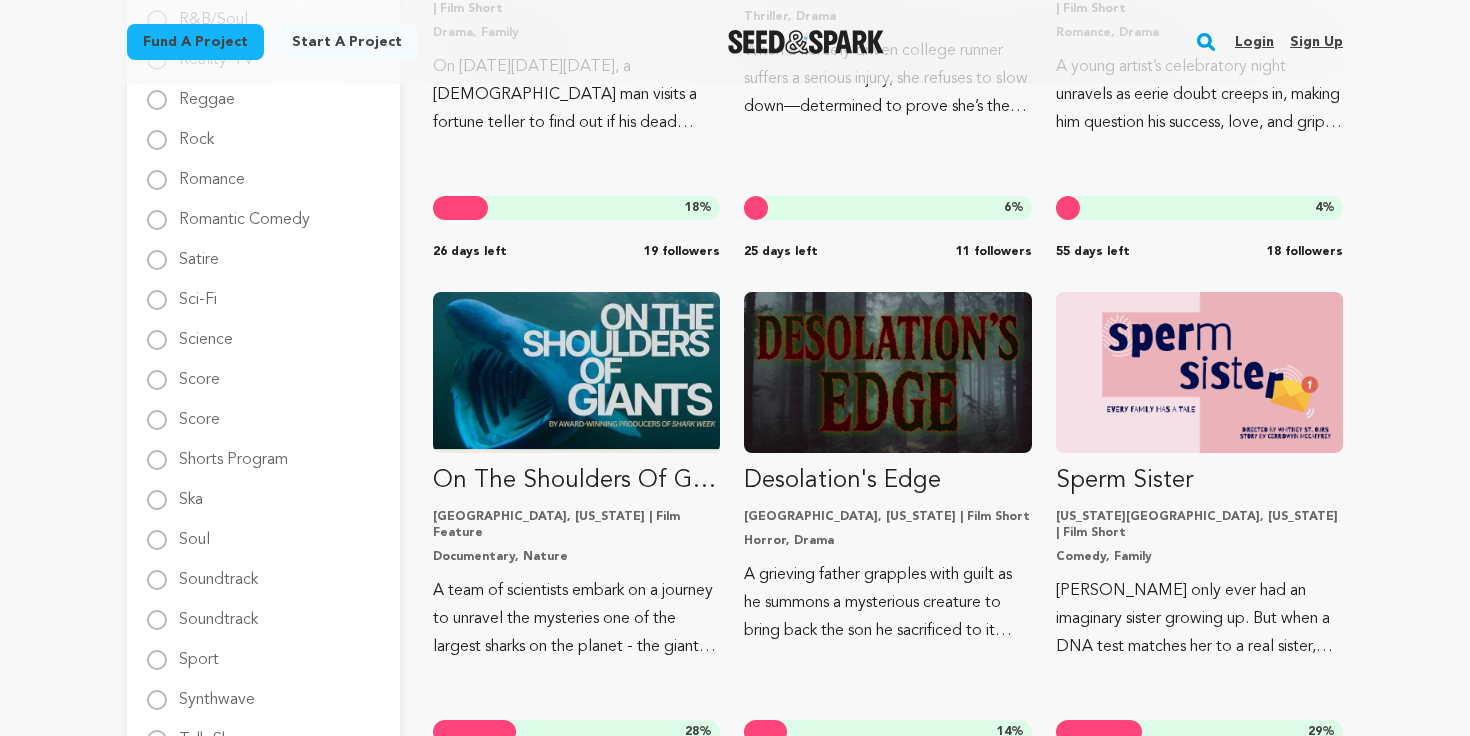 click on "Fund a project
Start a project
Search
Login
Sign up
Start a project" at bounding box center (735, -82) 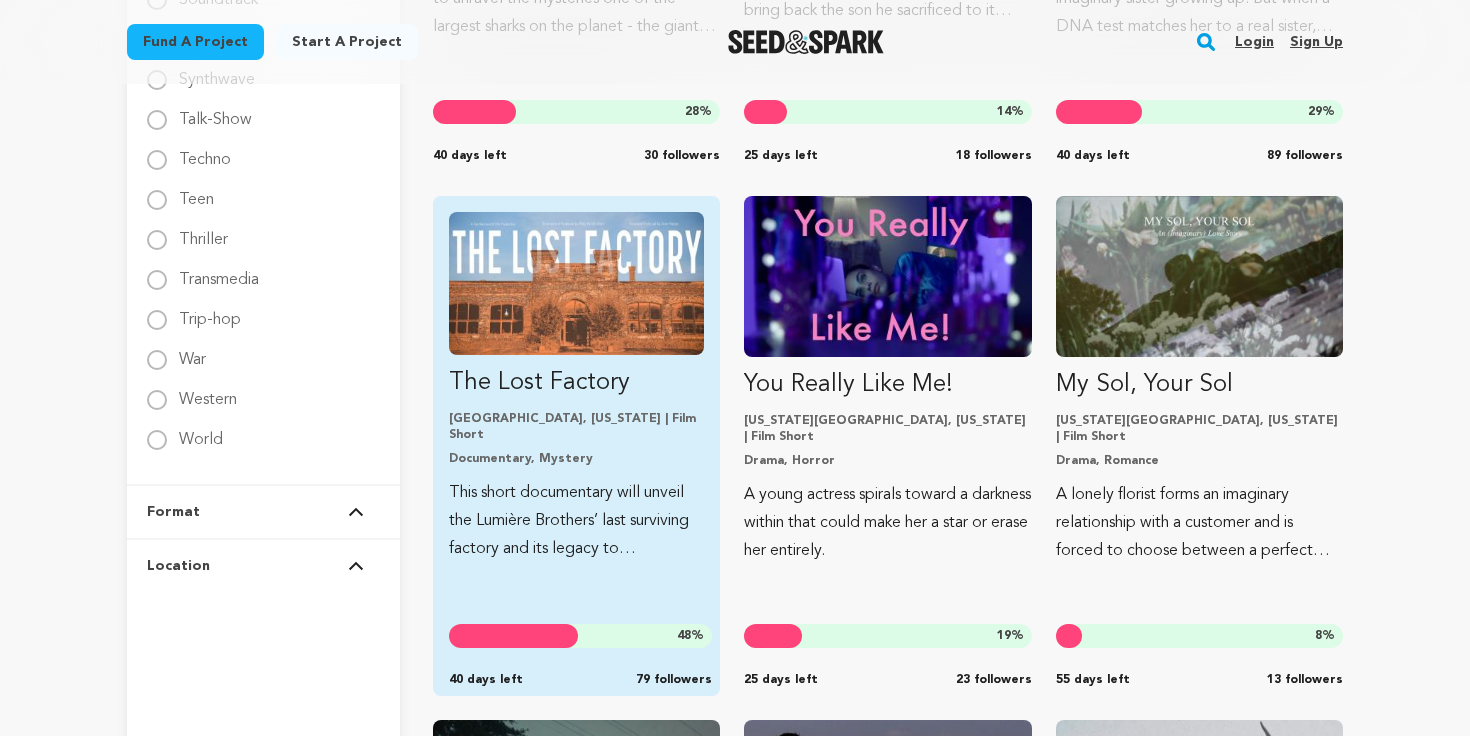 click on "Documentary, Mystery" at bounding box center [576, 459] 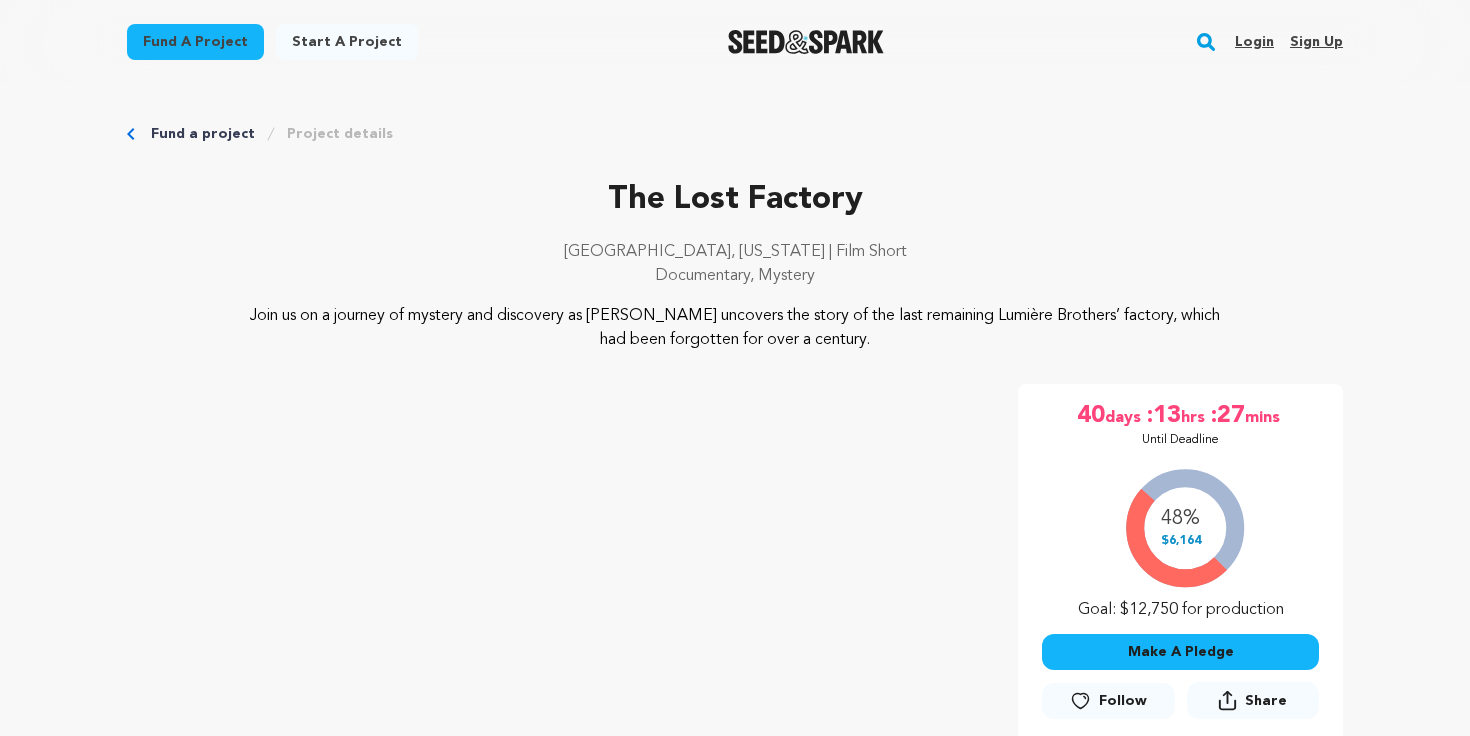 scroll, scrollTop: 0, scrollLeft: 0, axis: both 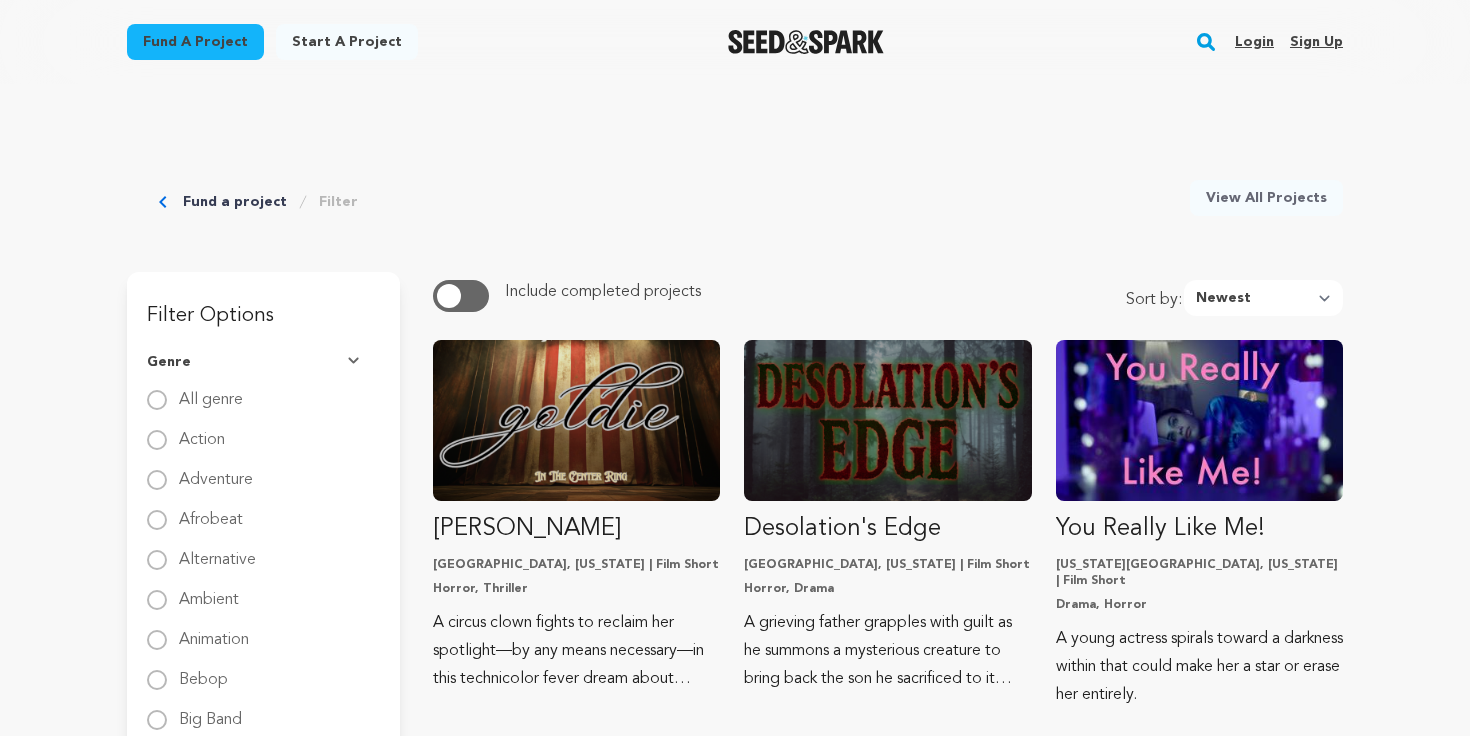 click on "Filter" at bounding box center [338, 202] 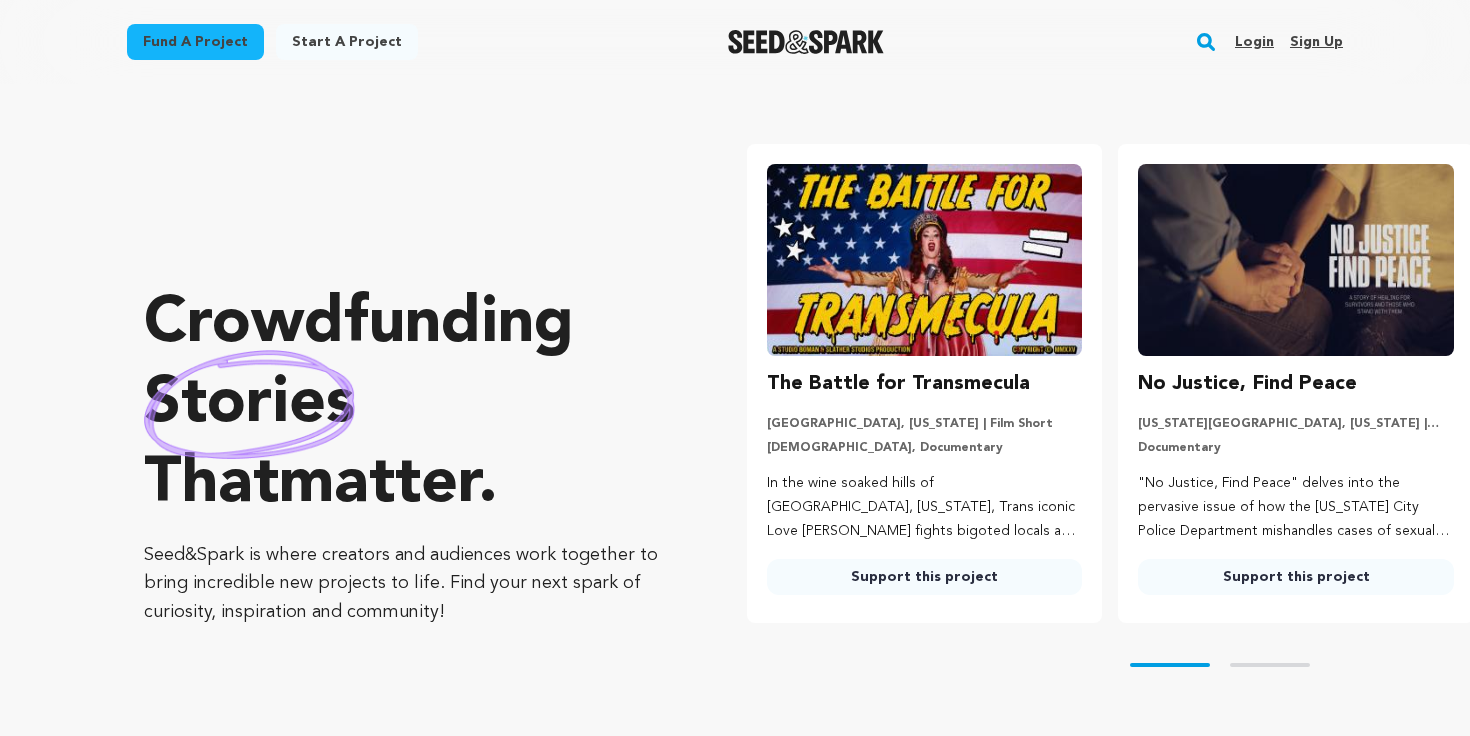 scroll, scrollTop: 0, scrollLeft: 0, axis: both 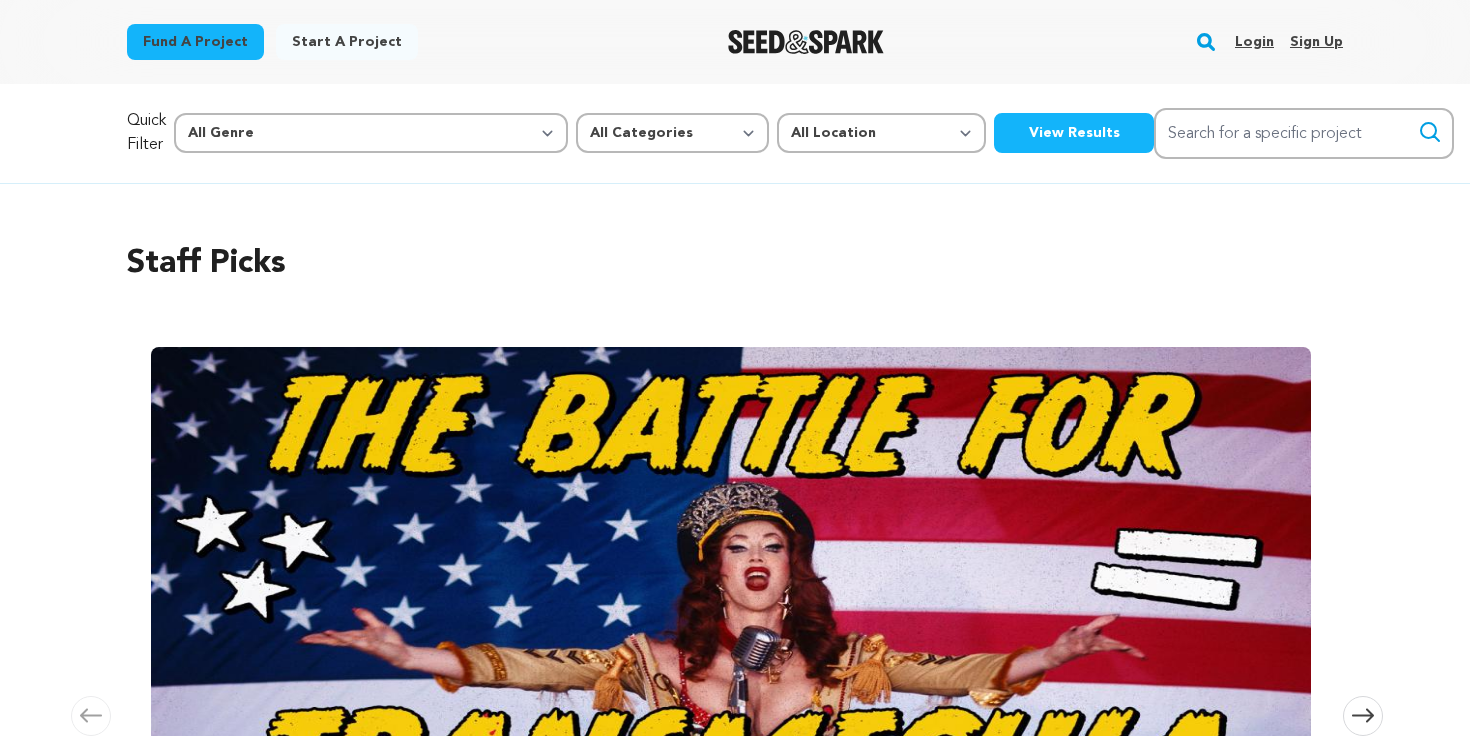 select on "14" 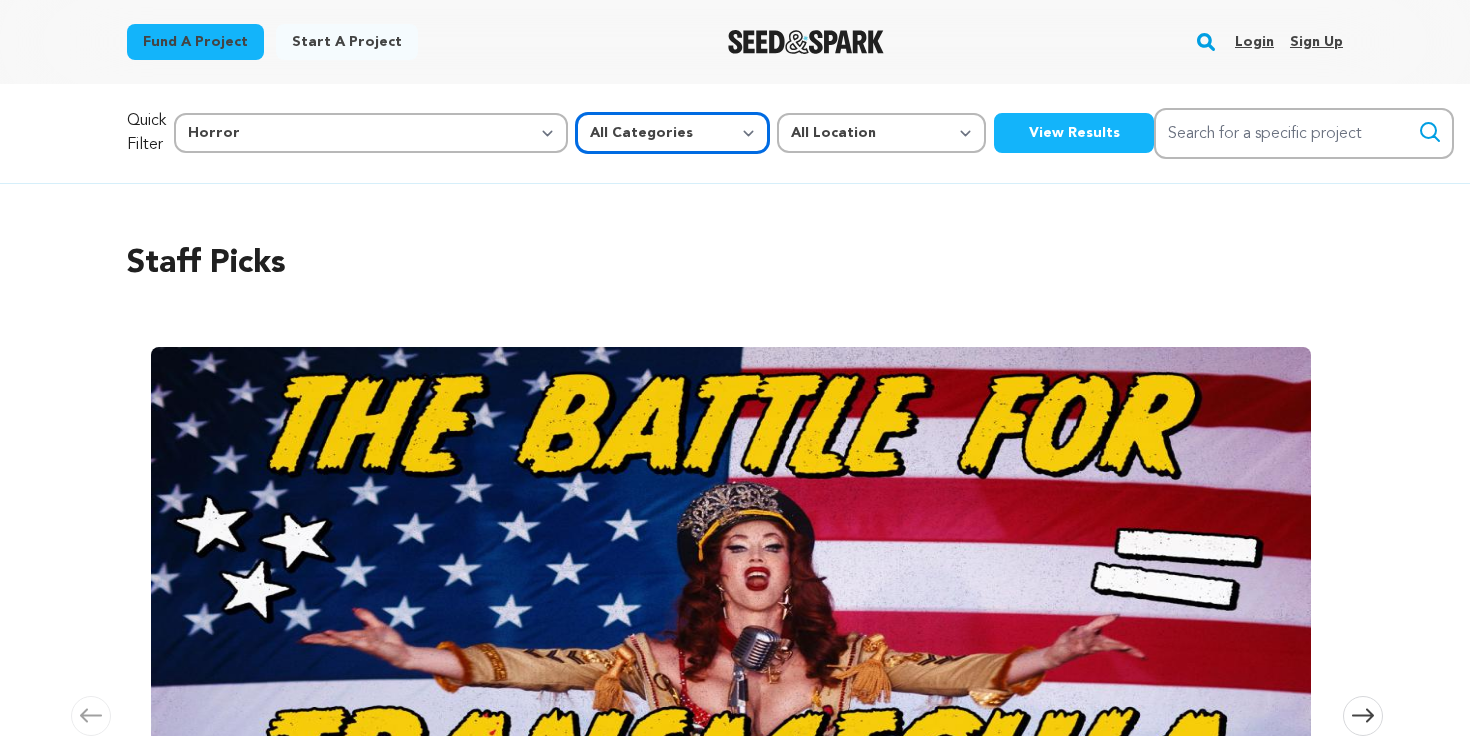 select on "383" 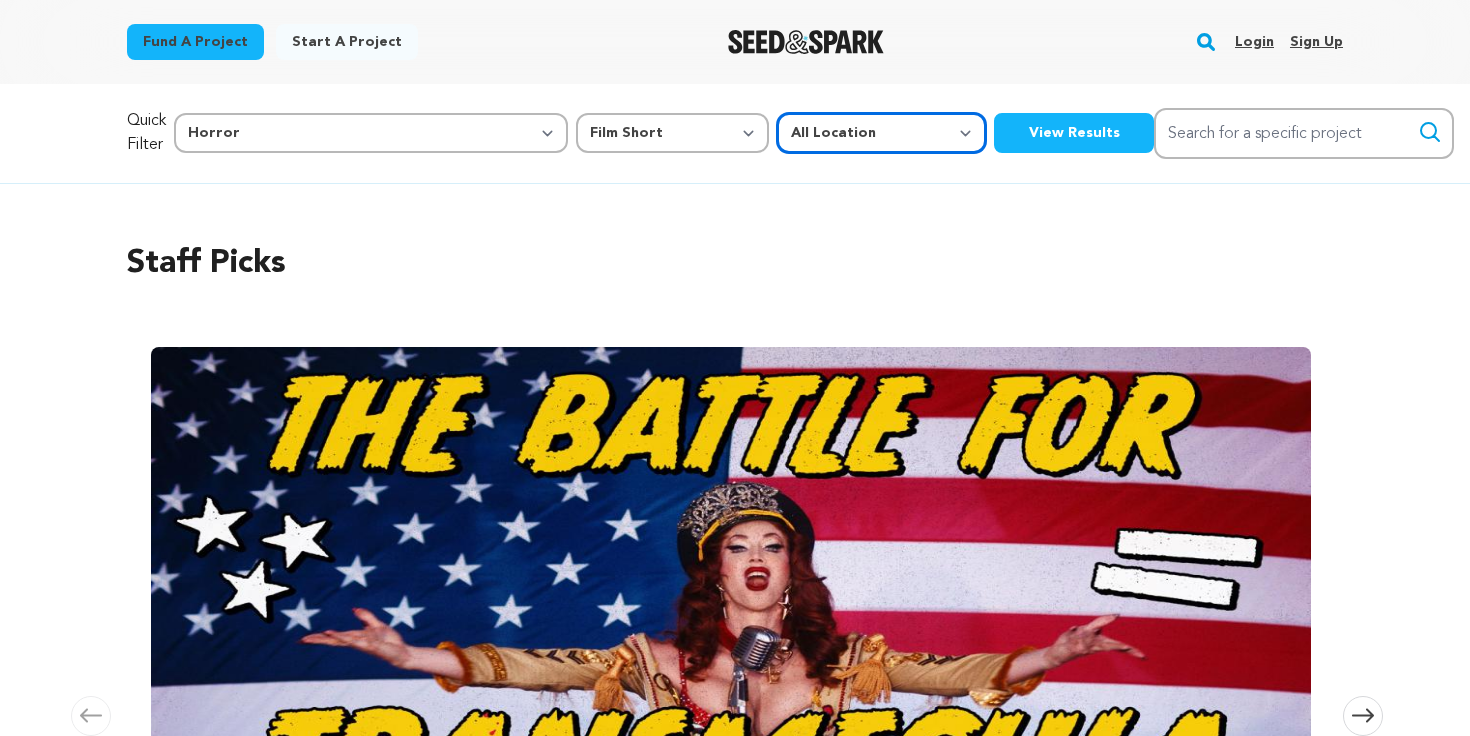 select on "1671" 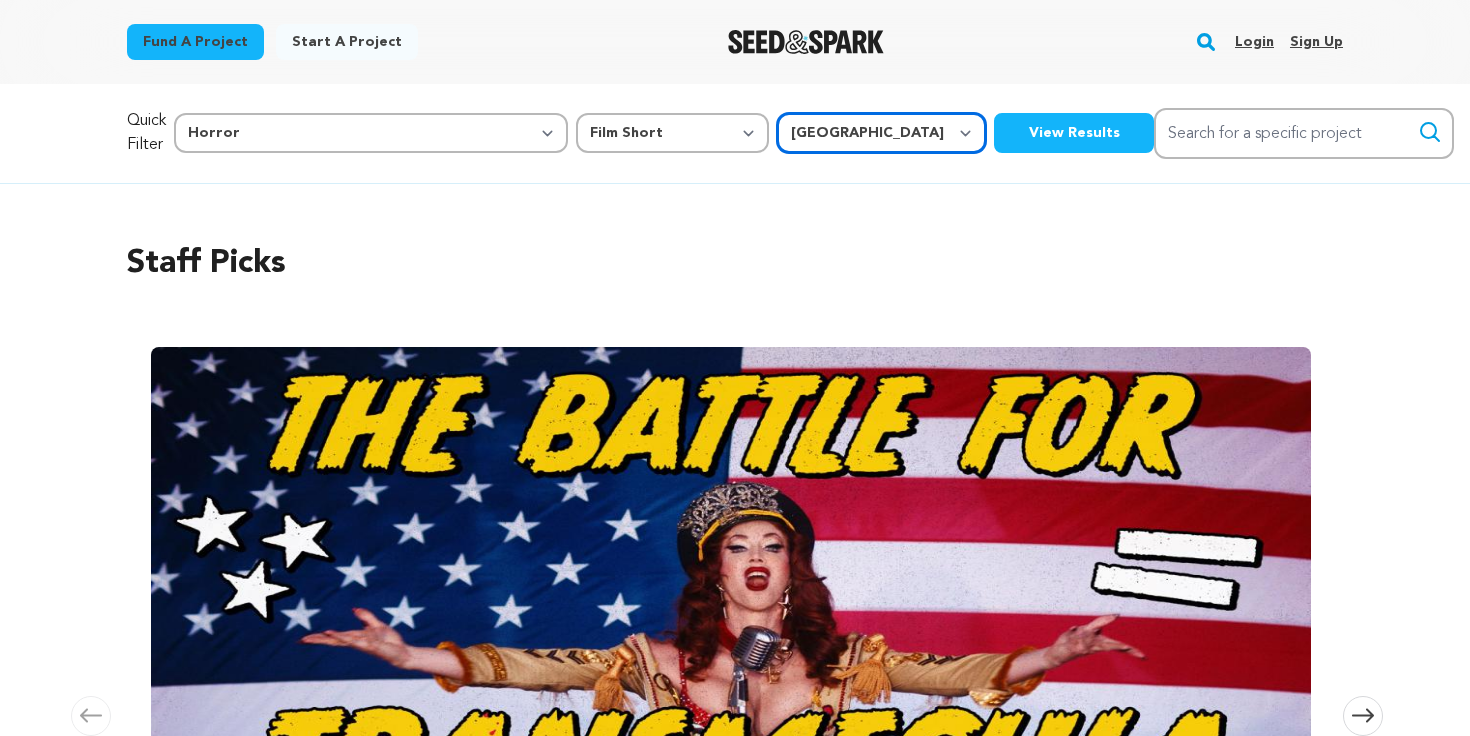 click on "[GEOGRAPHIC_DATA]" at bounding box center [0, 0] 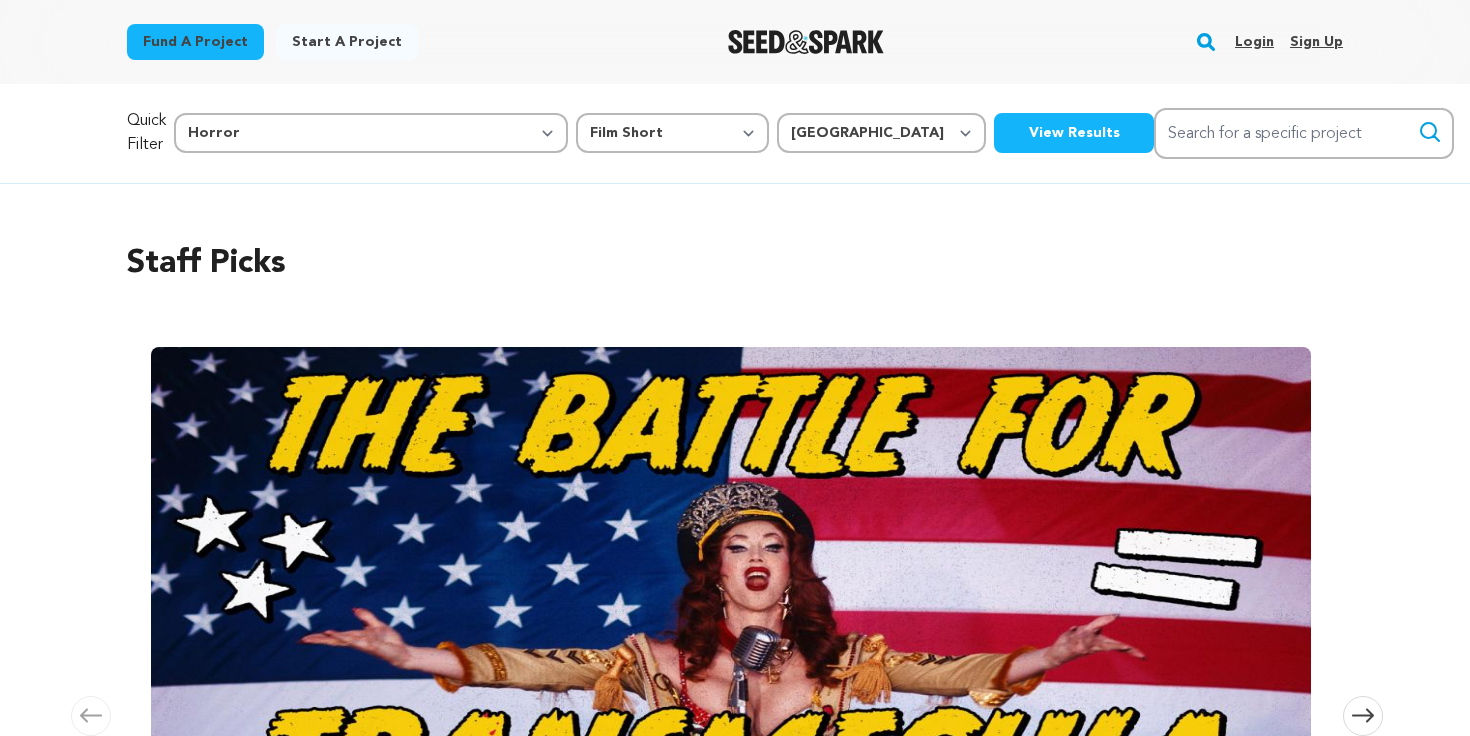 click on "View Results" at bounding box center [1074, 133] 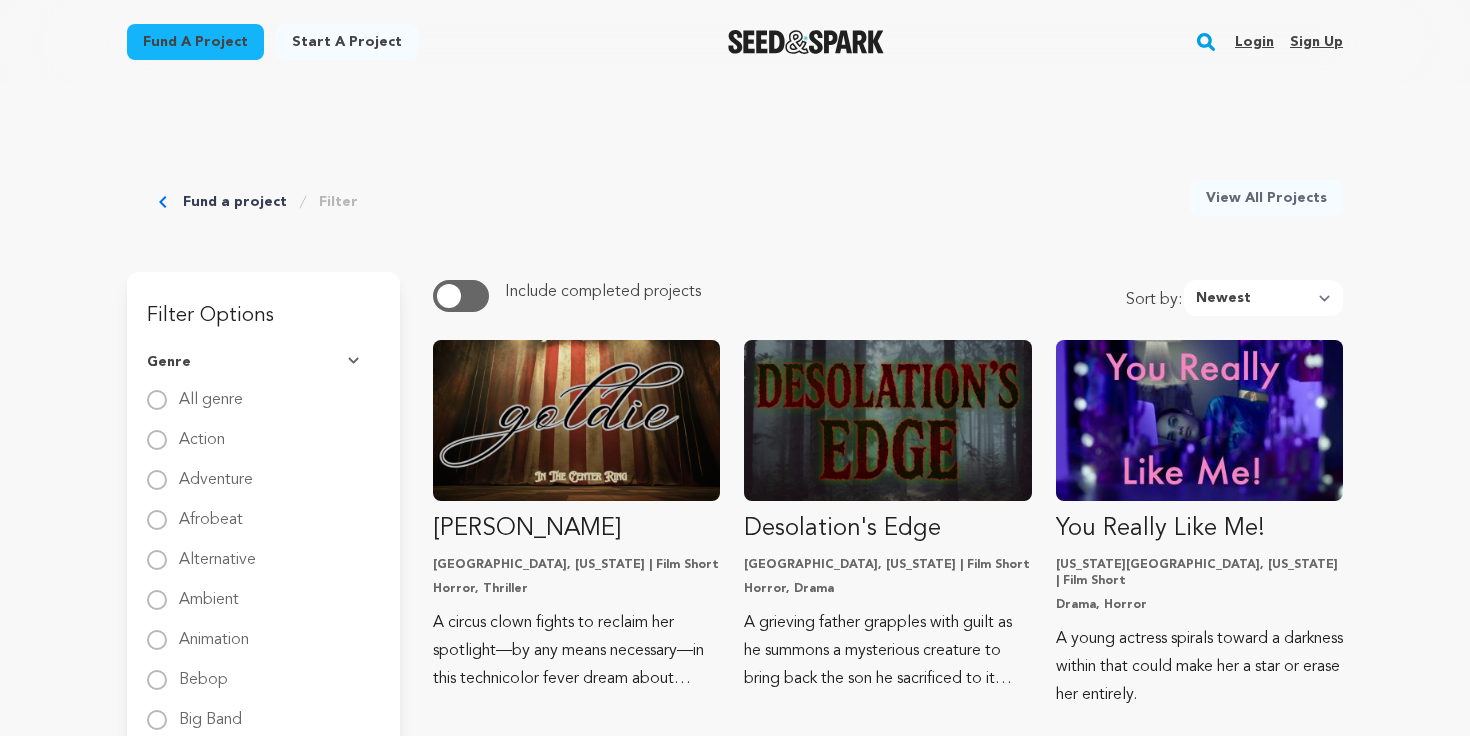 scroll, scrollTop: 0, scrollLeft: 0, axis: both 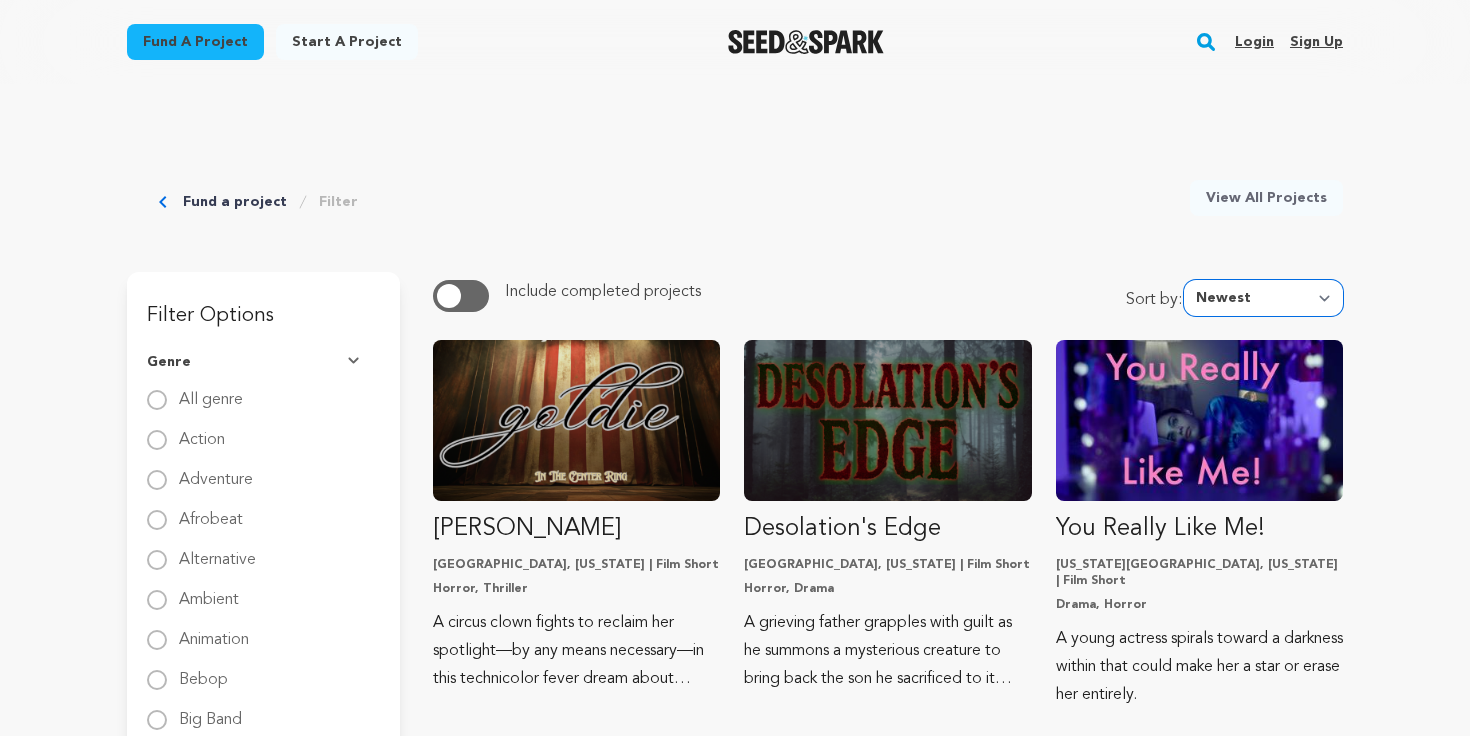 select on "most_funded" 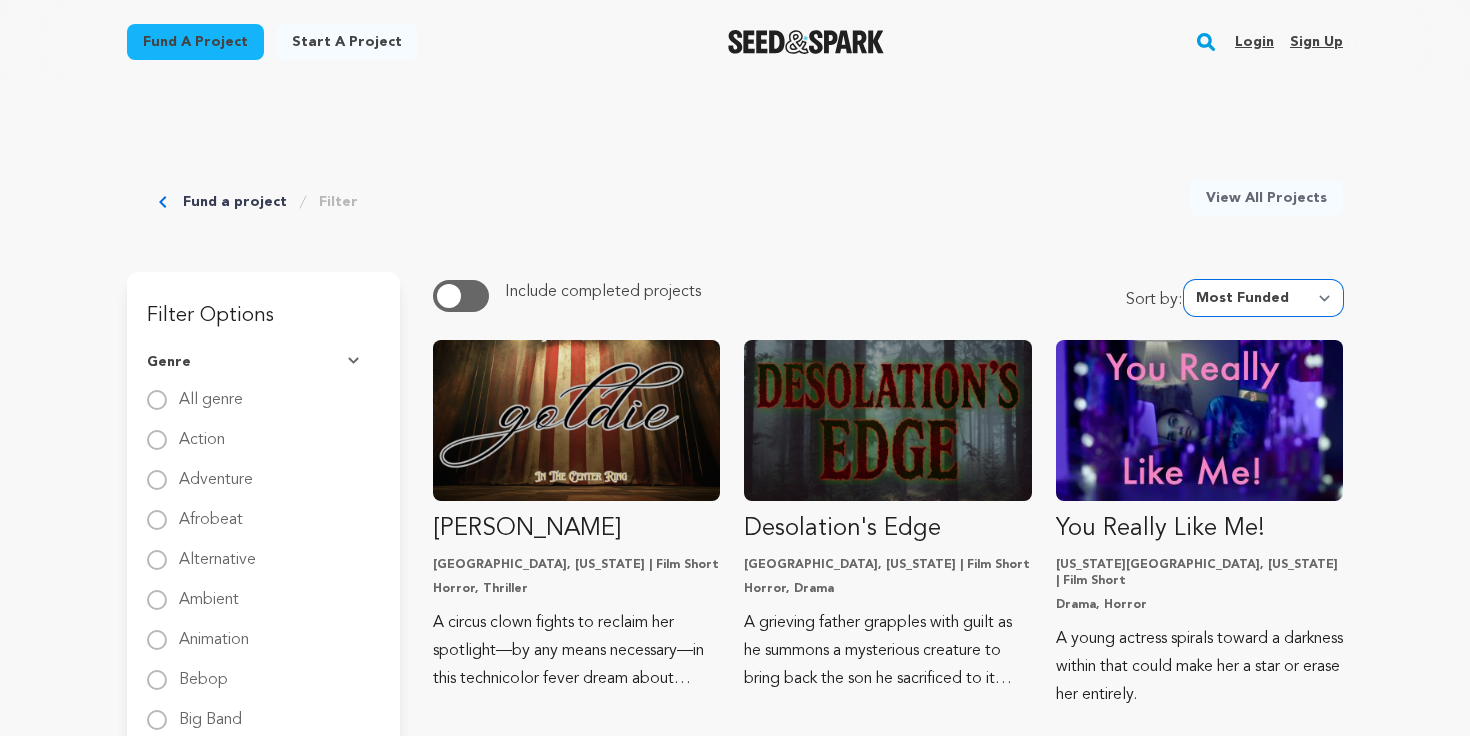 click on "Most Funded" at bounding box center [0, 0] 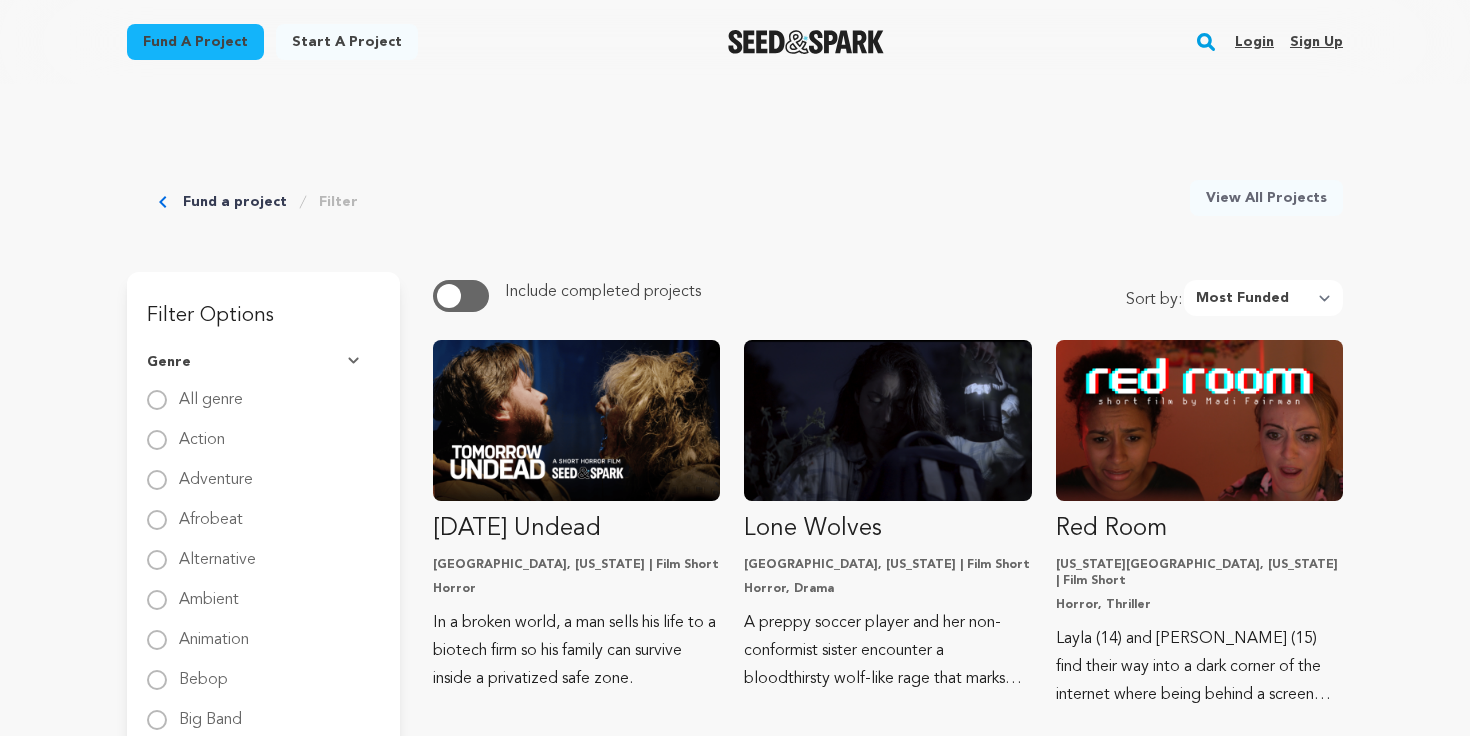 click on "View All Projects" at bounding box center (1266, 198) 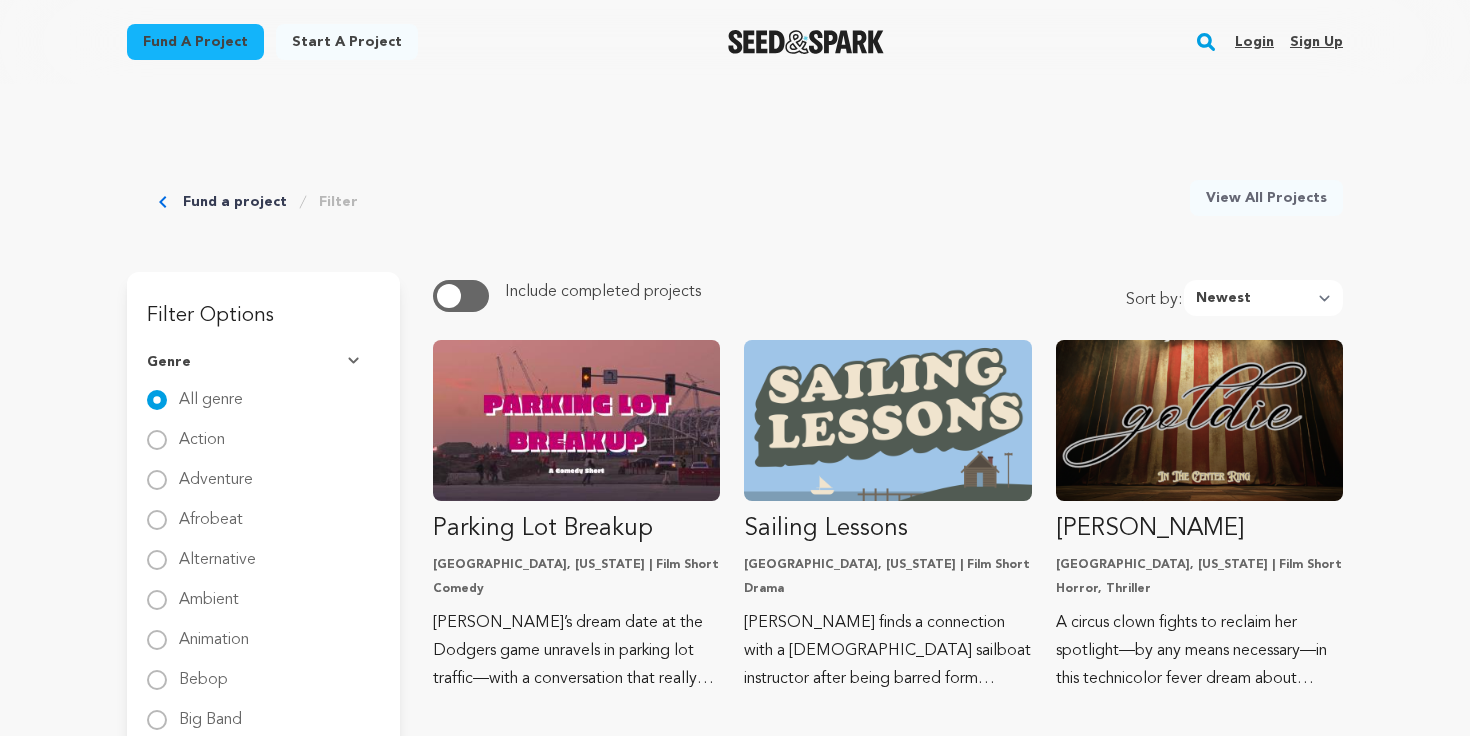 scroll, scrollTop: 0, scrollLeft: 0, axis: both 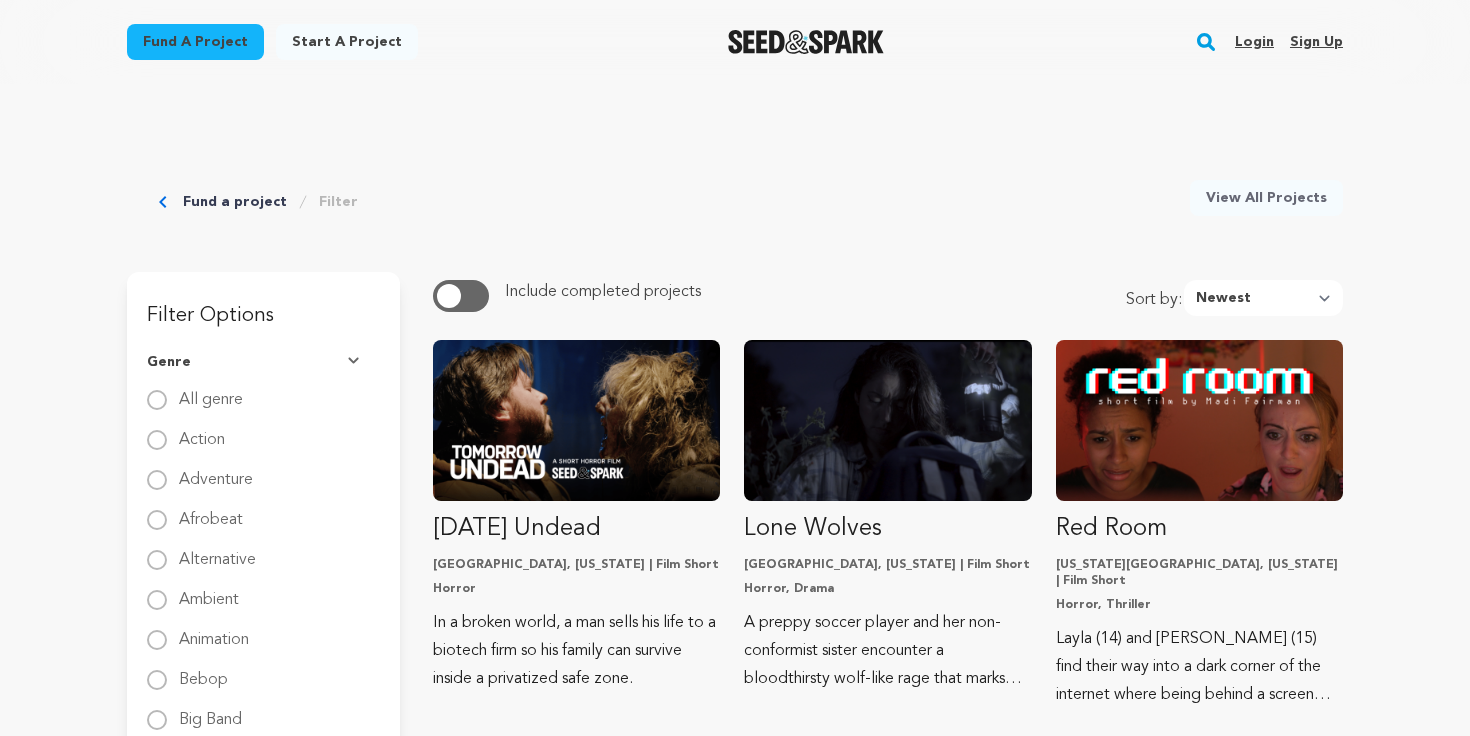click on "Fund a project
Start a project
Search
Login
Sign up
Start a project" at bounding box center [735, 2260] 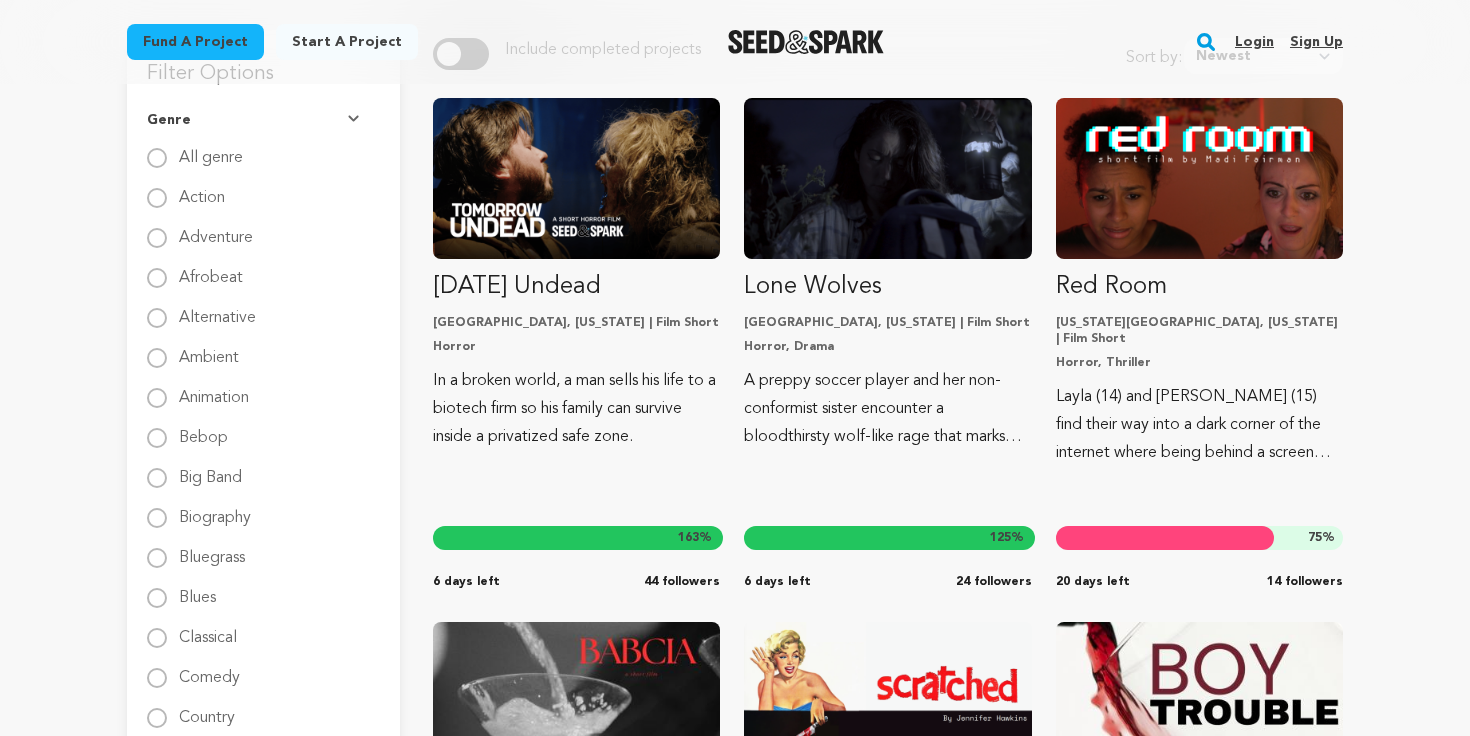 scroll, scrollTop: 251, scrollLeft: 0, axis: vertical 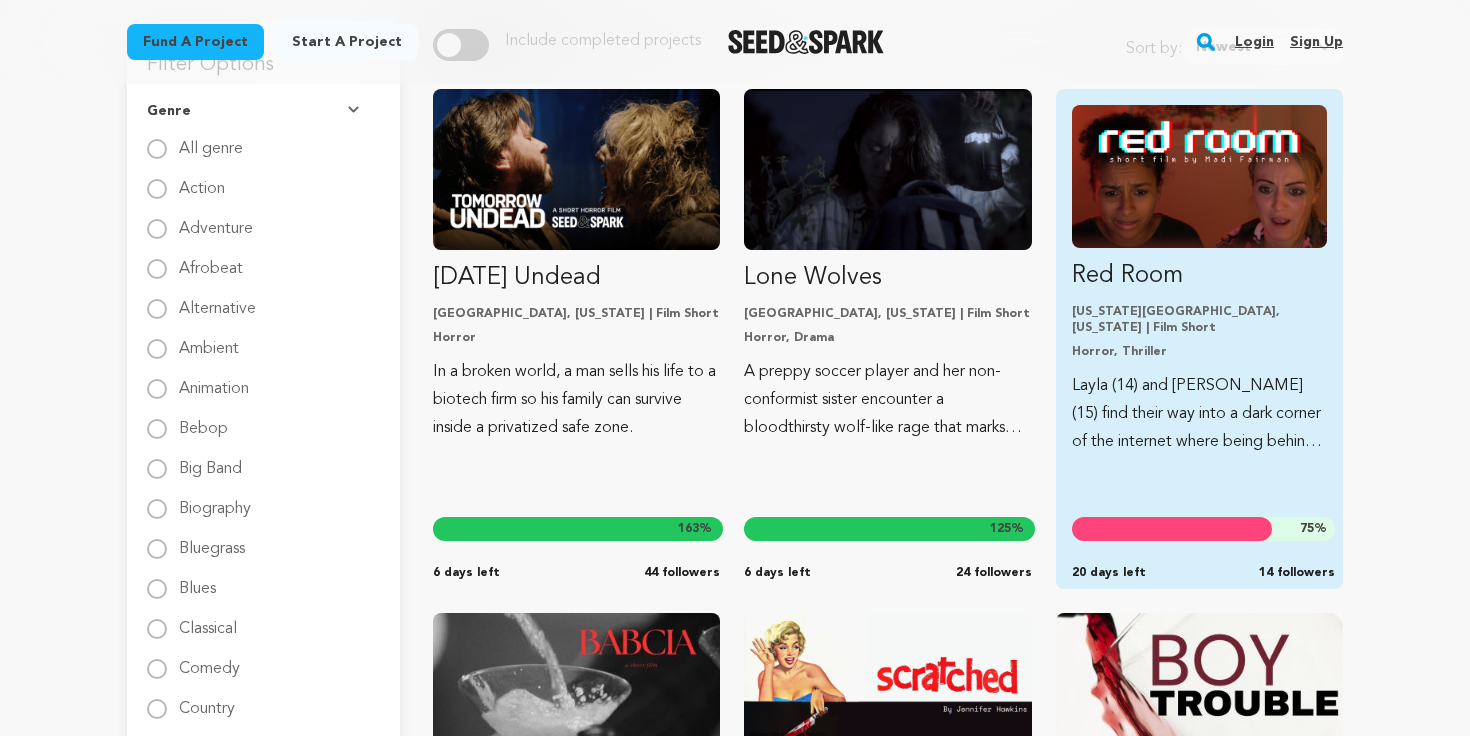 click at bounding box center (1199, 176) 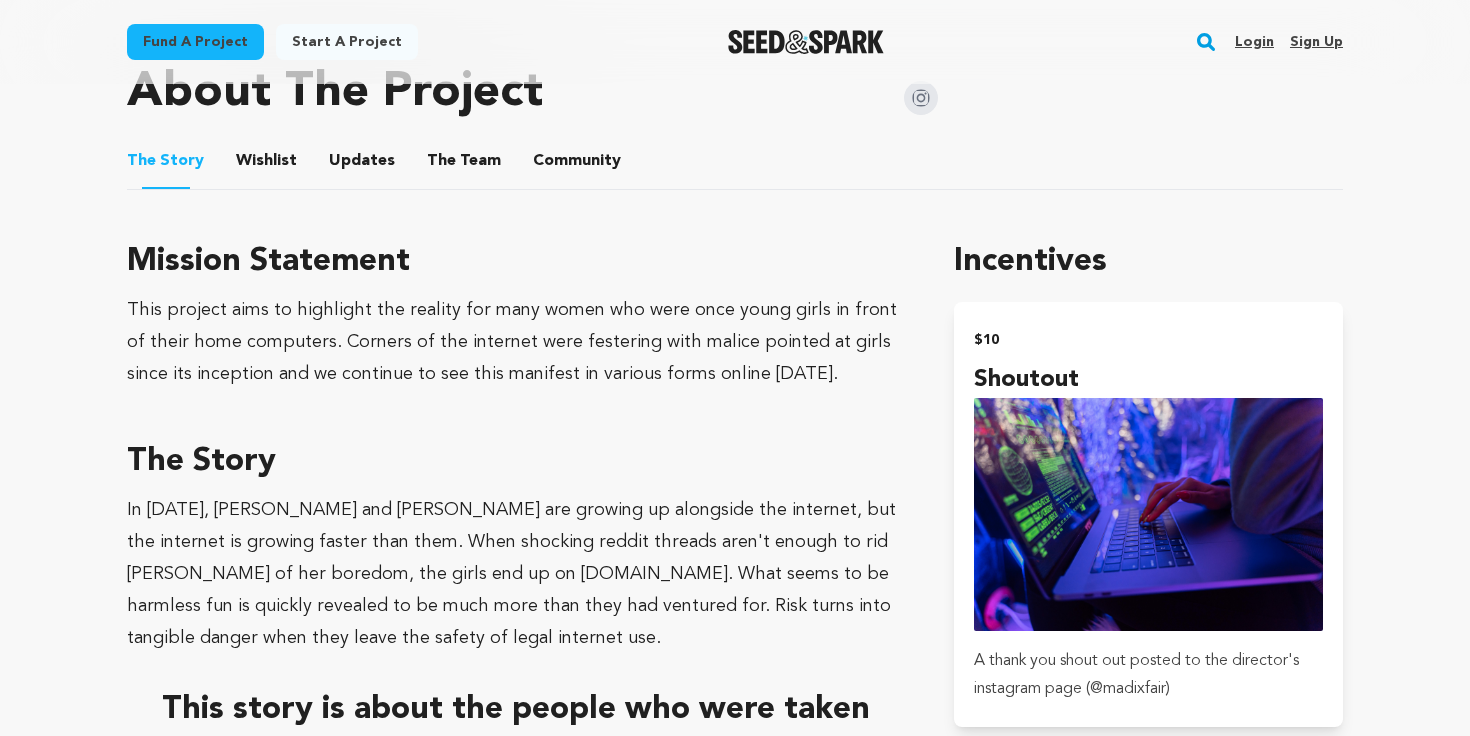scroll, scrollTop: 1009, scrollLeft: 0, axis: vertical 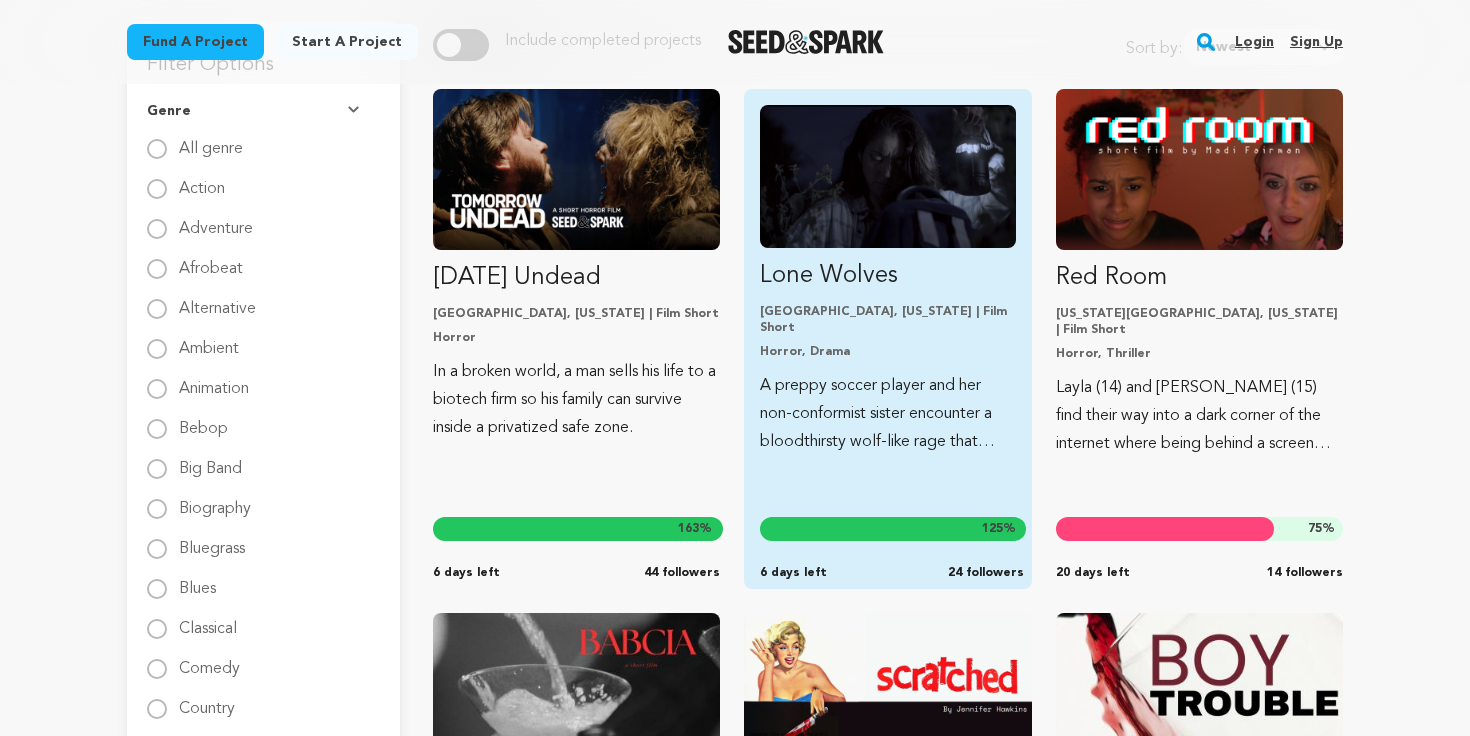 click on "A preppy soccer player and her non-conformist sister encounter a bloodthirsty wolf-like rage that marks them as its next meal." at bounding box center (887, 414) 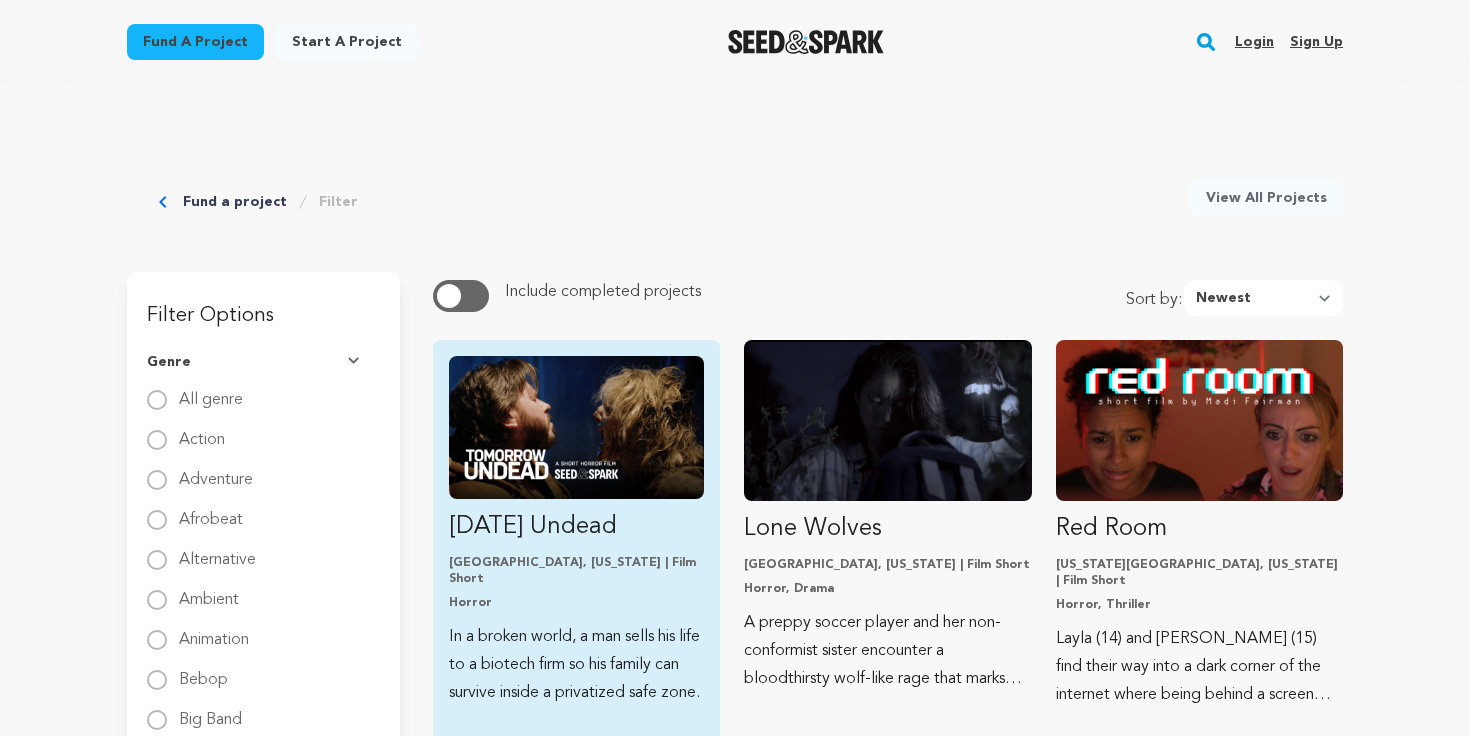 scroll, scrollTop: 251, scrollLeft: 0, axis: vertical 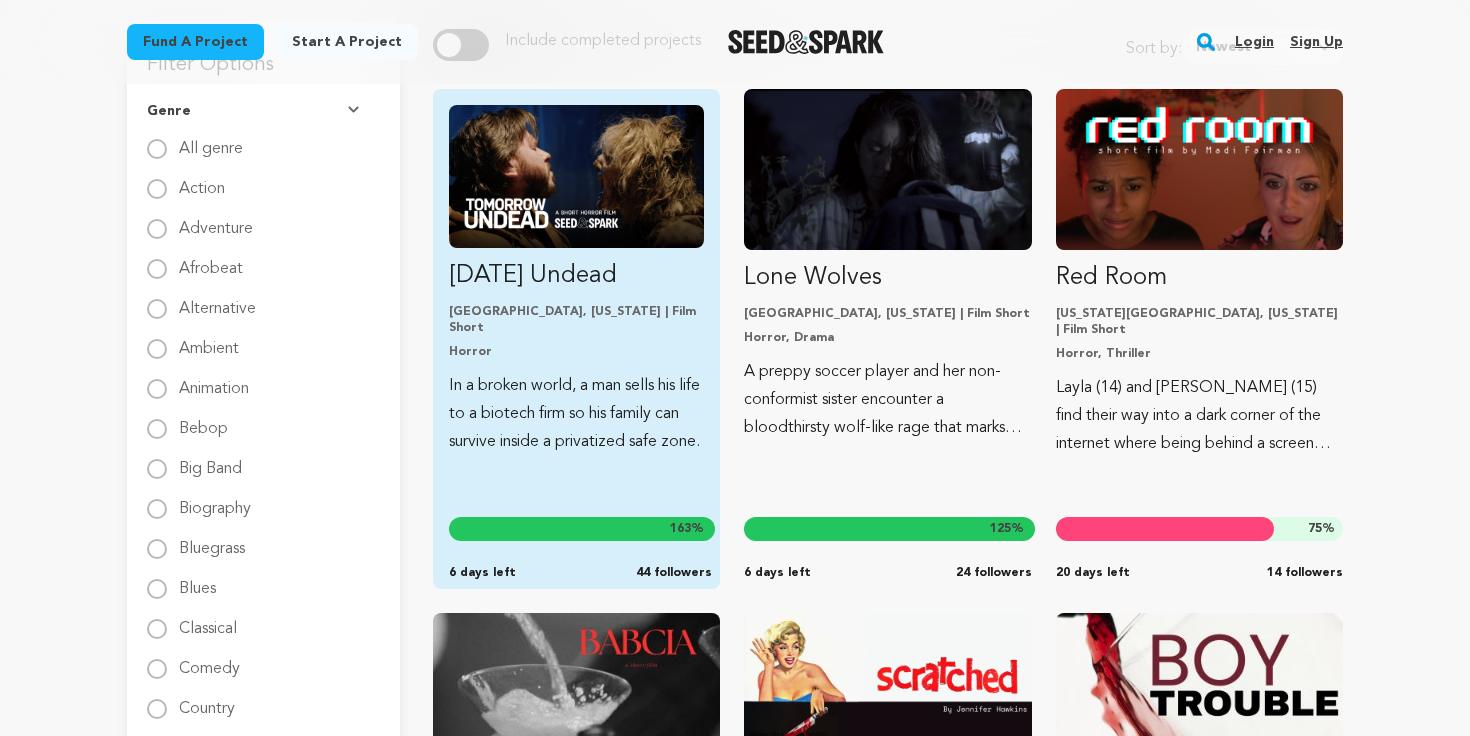 click on "In a broken world, a man sells his life to a biotech firm so his family can survive inside a privatized safe zone." at bounding box center [576, 414] 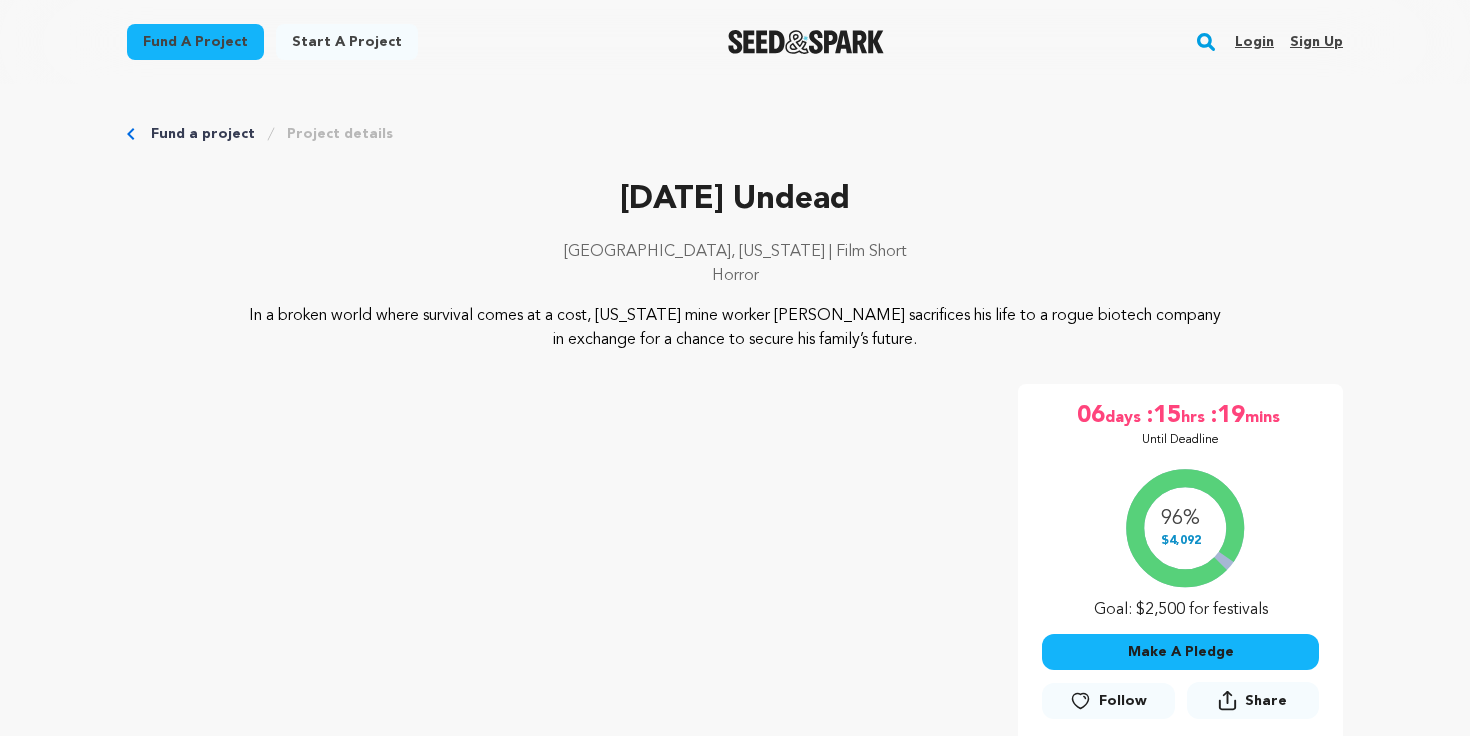 scroll, scrollTop: 0, scrollLeft: 0, axis: both 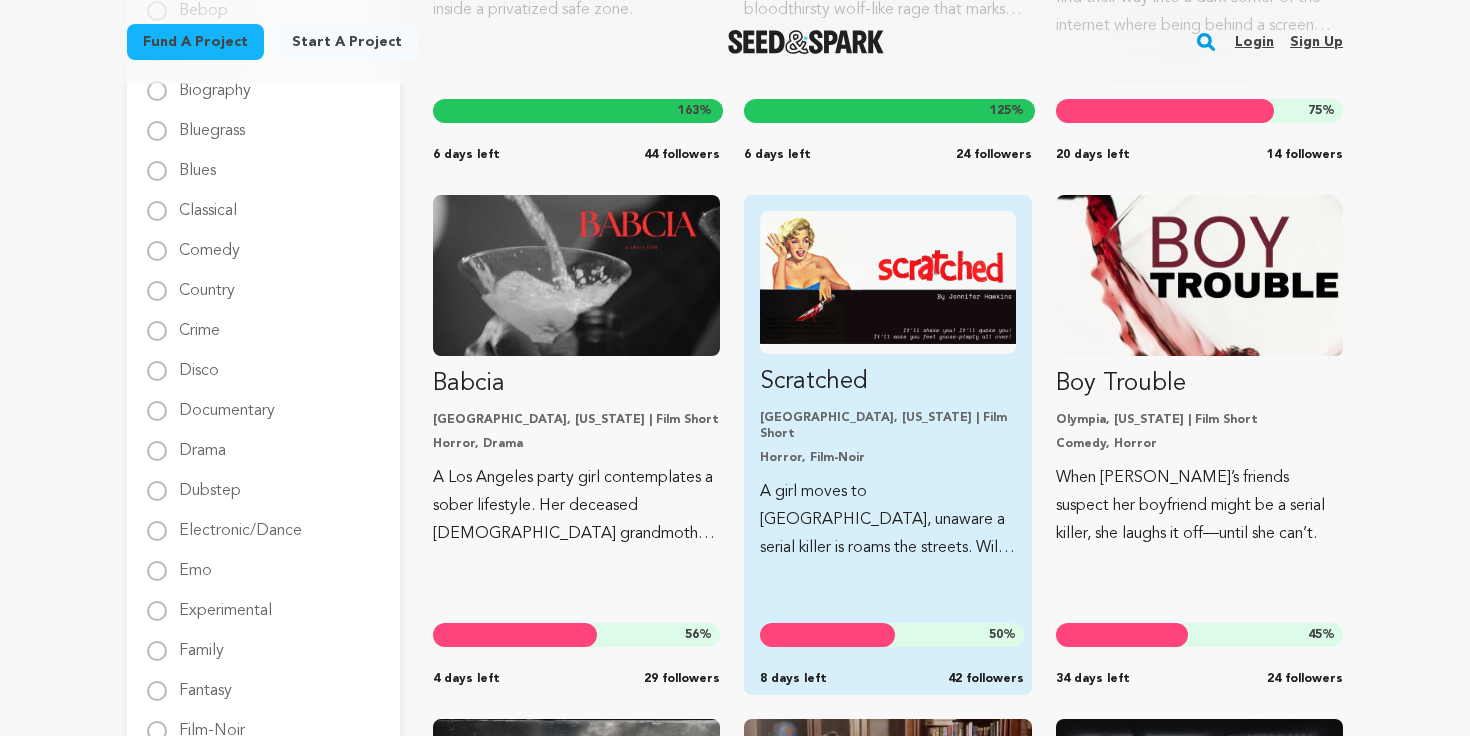 click on "A girl moves to [GEOGRAPHIC_DATA], unaware a serial killer is roams the streets. Will she survive, or will the killer’s seven-year-itch get scratched?" at bounding box center (887, 520) 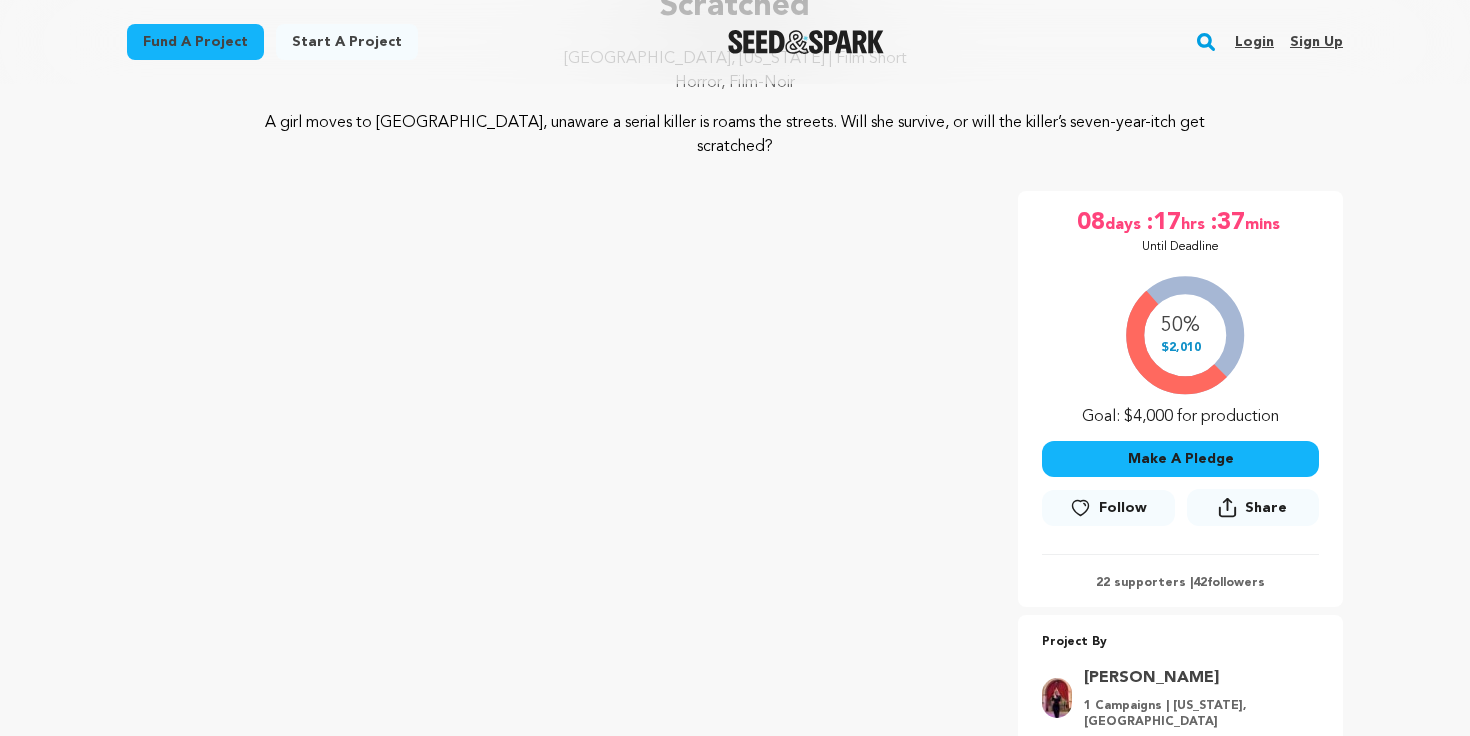 scroll, scrollTop: 184, scrollLeft: 0, axis: vertical 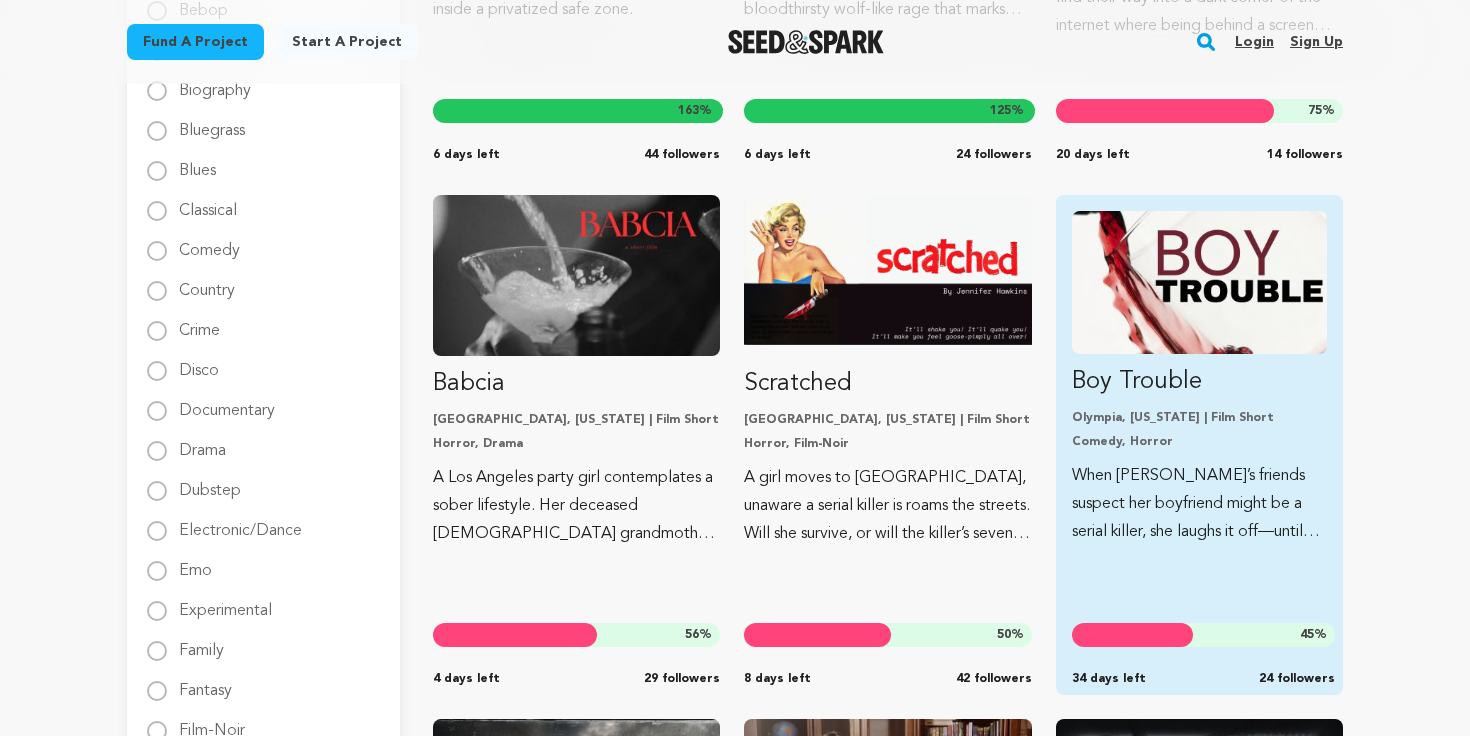 click on "When Britney’s friends suspect her boyfriend might be a serial killer, she laughs it off—until she can’t." at bounding box center (1199, 504) 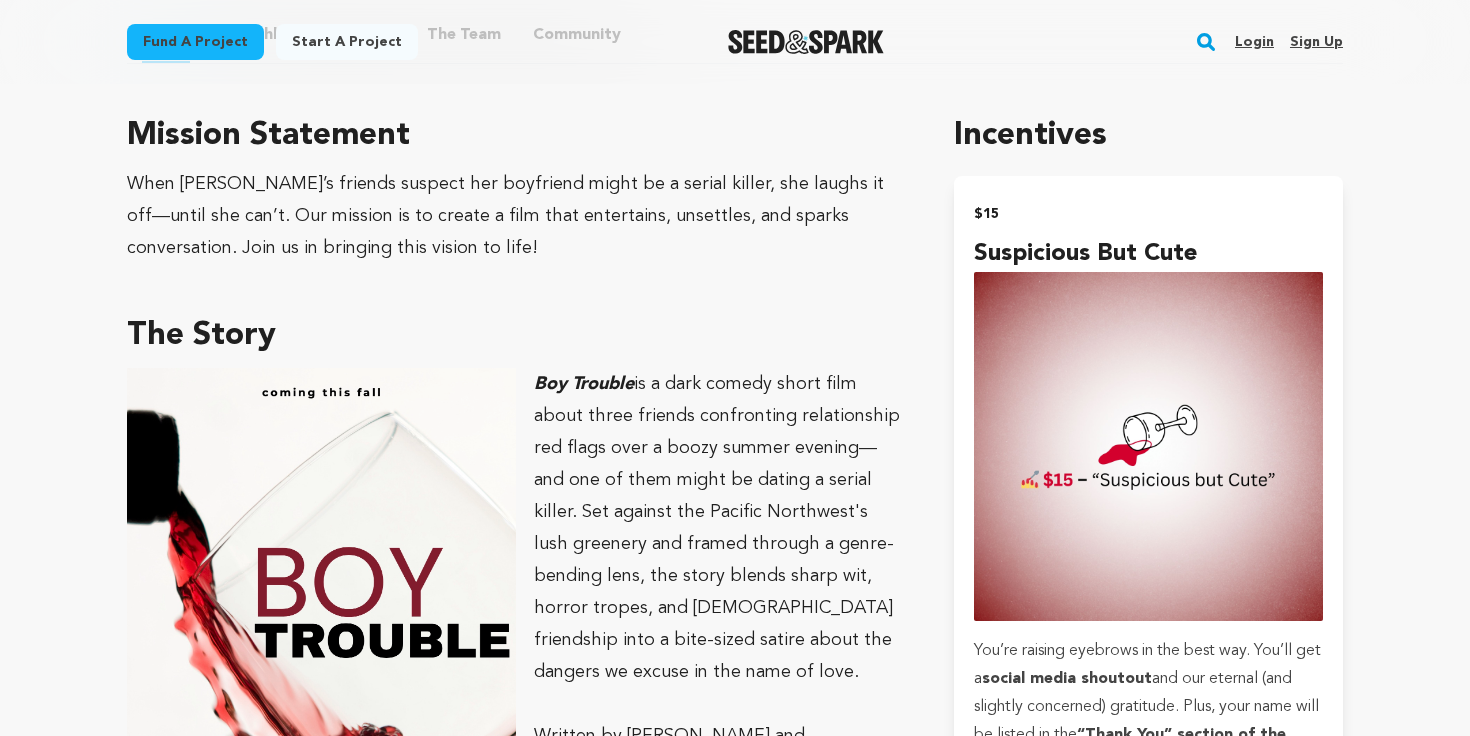 scroll, scrollTop: 1147, scrollLeft: 0, axis: vertical 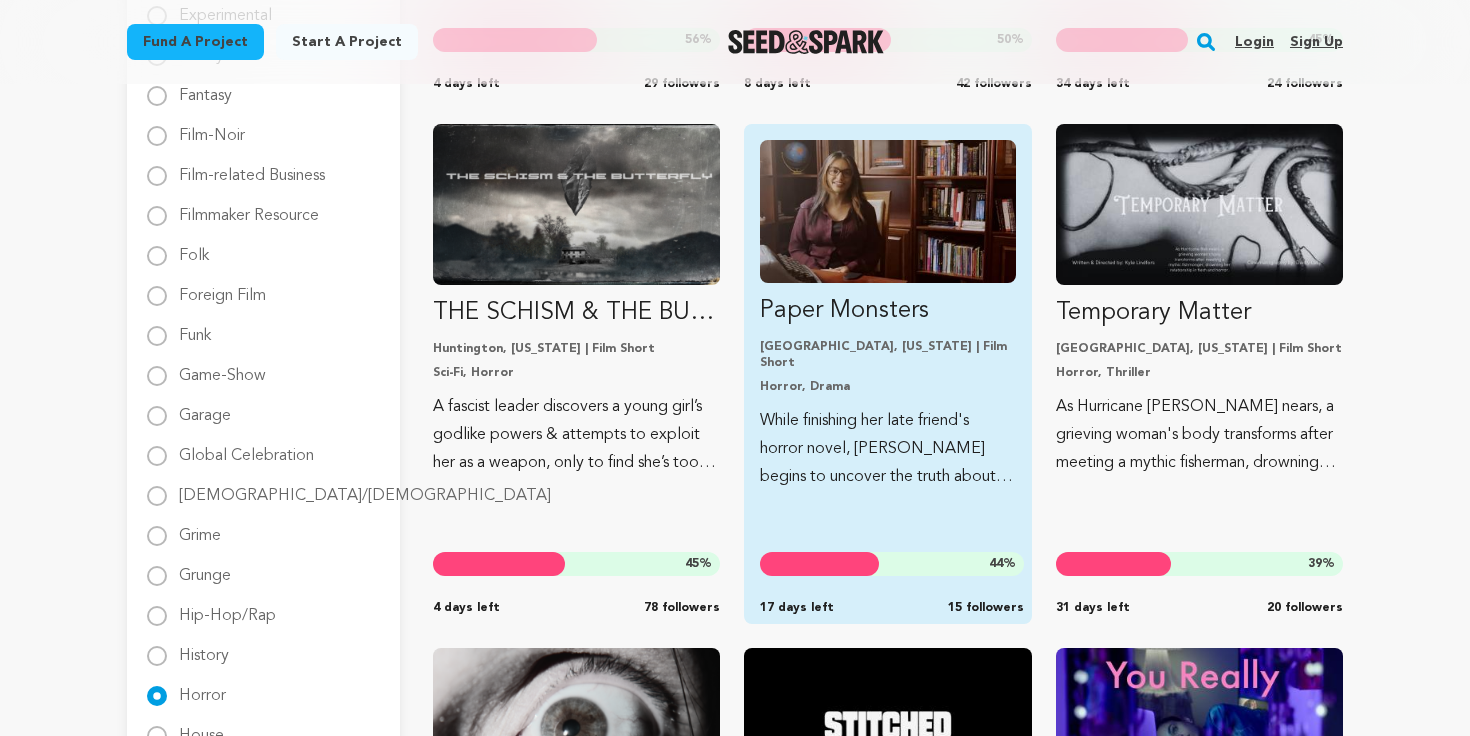 click on "Orlando, Florida | Film Short" at bounding box center (887, 355) 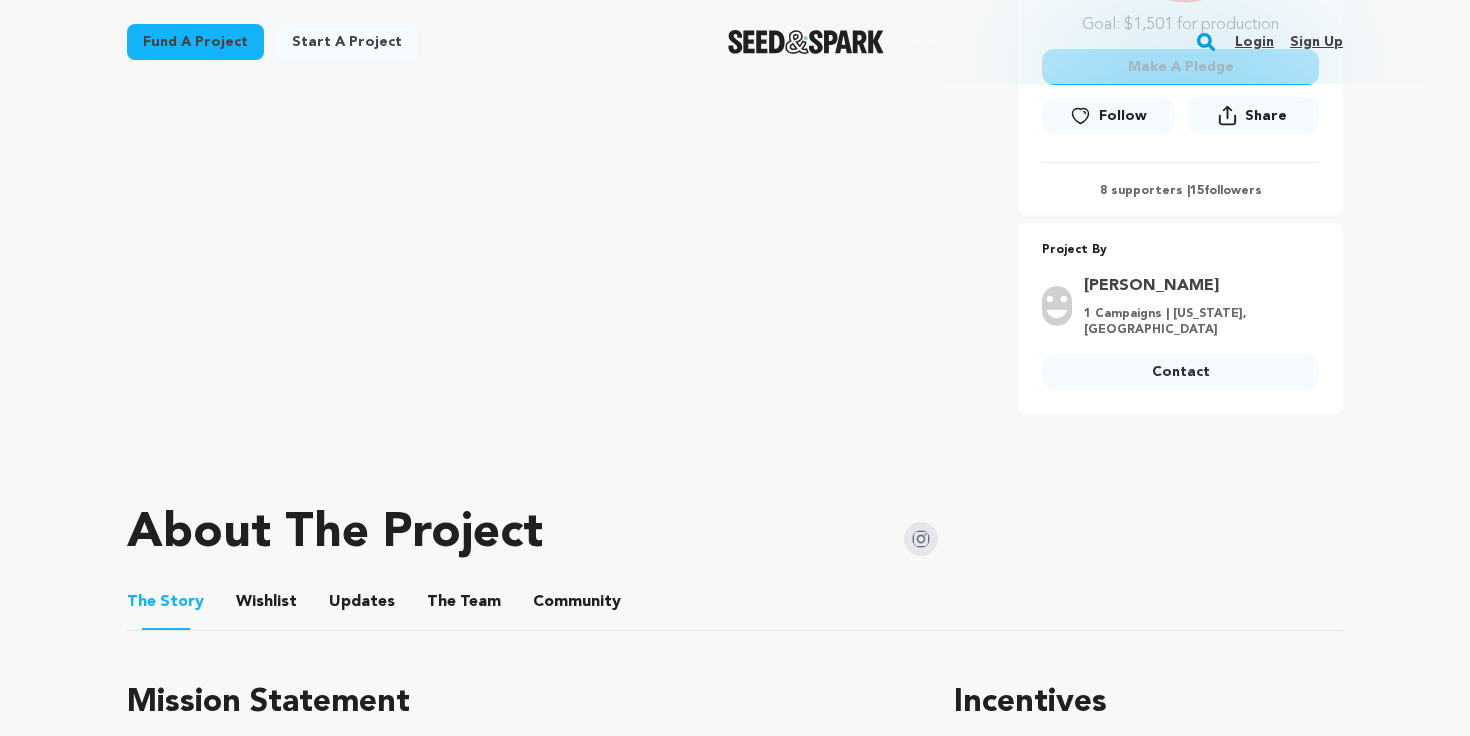 scroll, scrollTop: 754, scrollLeft: 0, axis: vertical 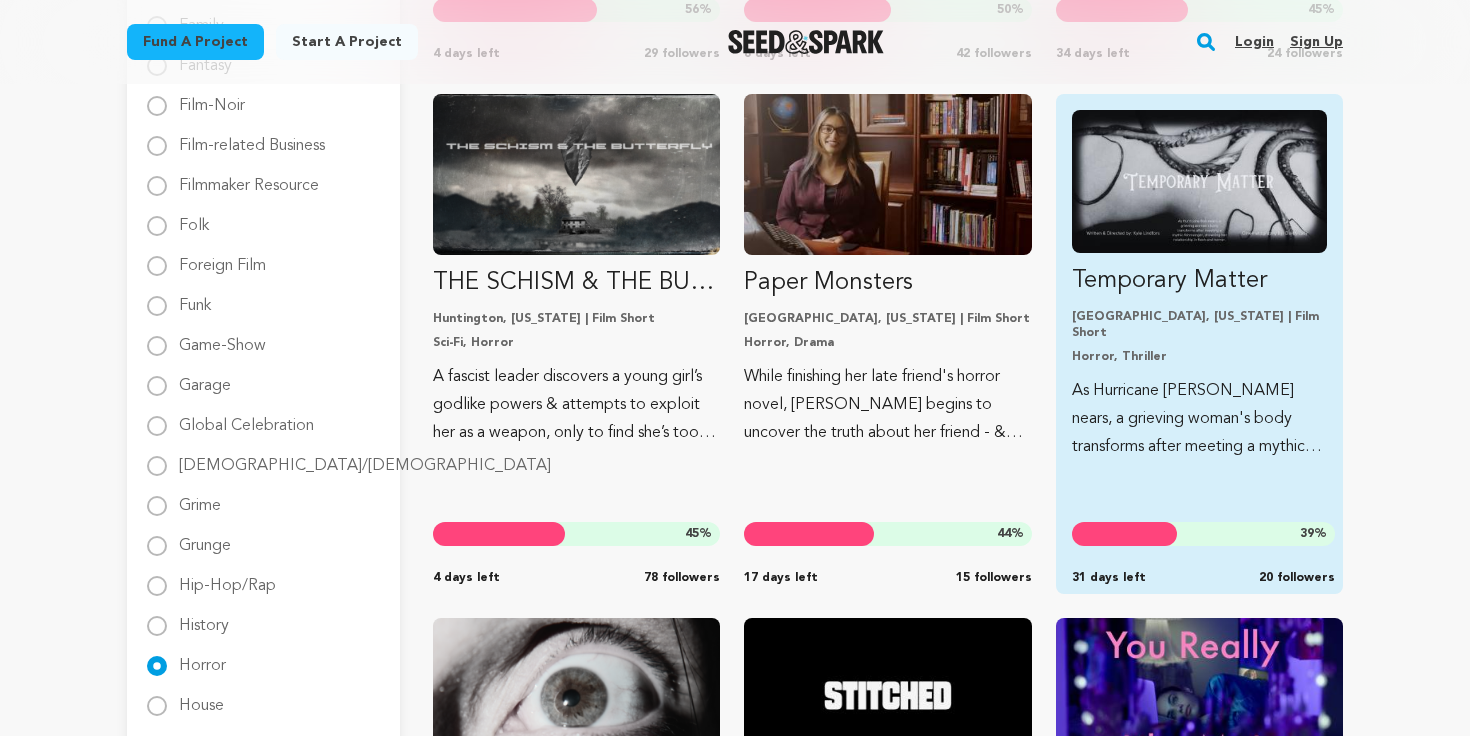 click on "As Hurricane Bob nears, a grieving woman's body transforms after meeting a mythic fisherman, drowning her relationship in flesh and horror." at bounding box center (1199, 419) 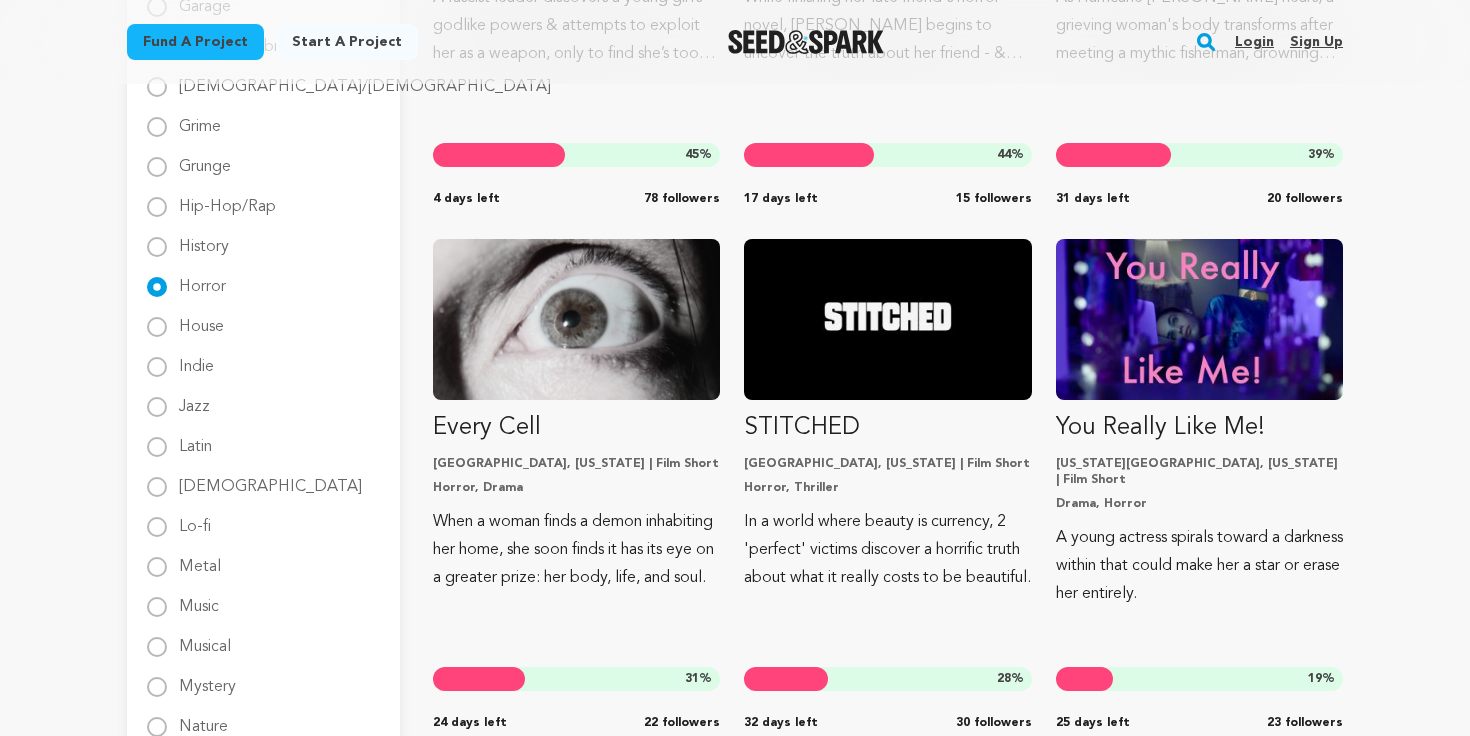 scroll, scrollTop: 1712, scrollLeft: 0, axis: vertical 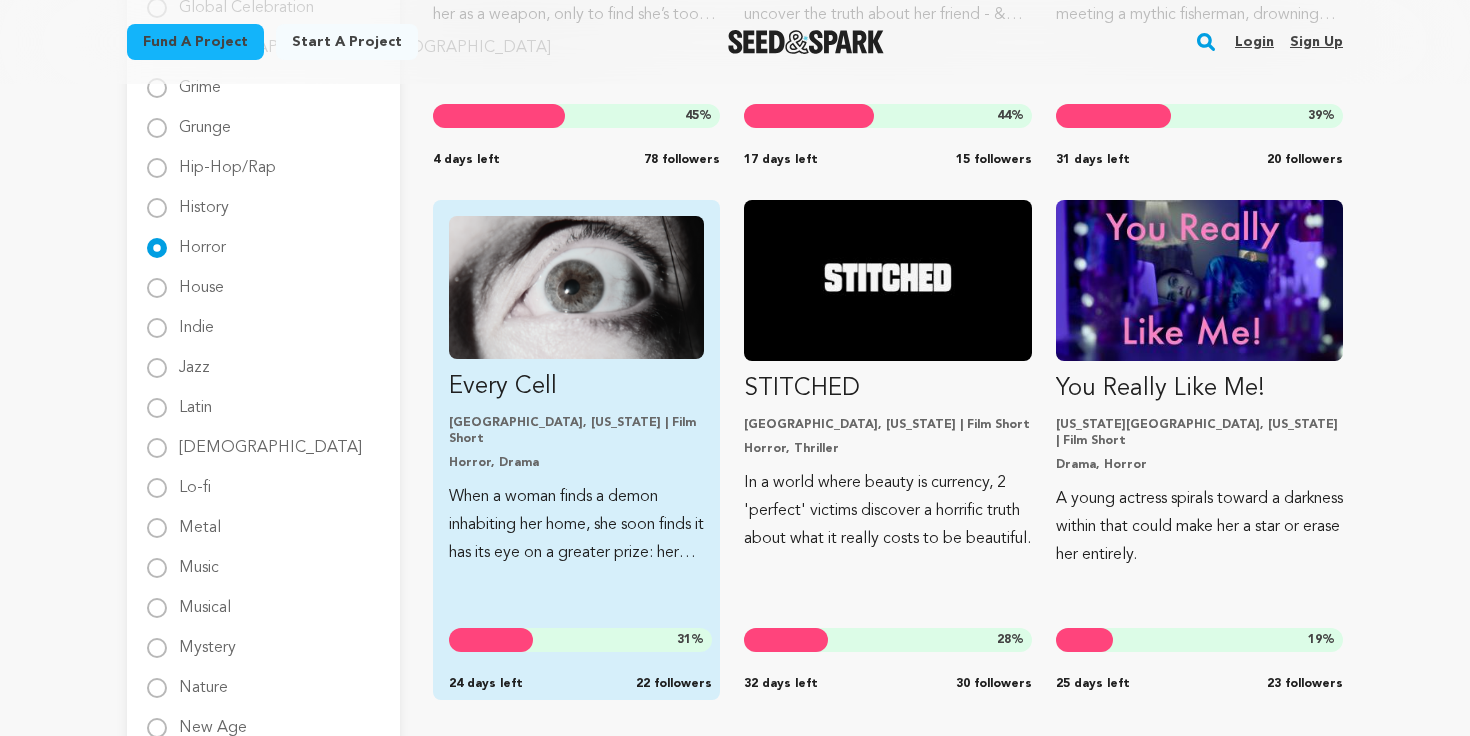 click on "When a woman finds a demon inhabiting her home, she soon finds it has its eye on a greater prize: her body, life, and soul." at bounding box center (576, 525) 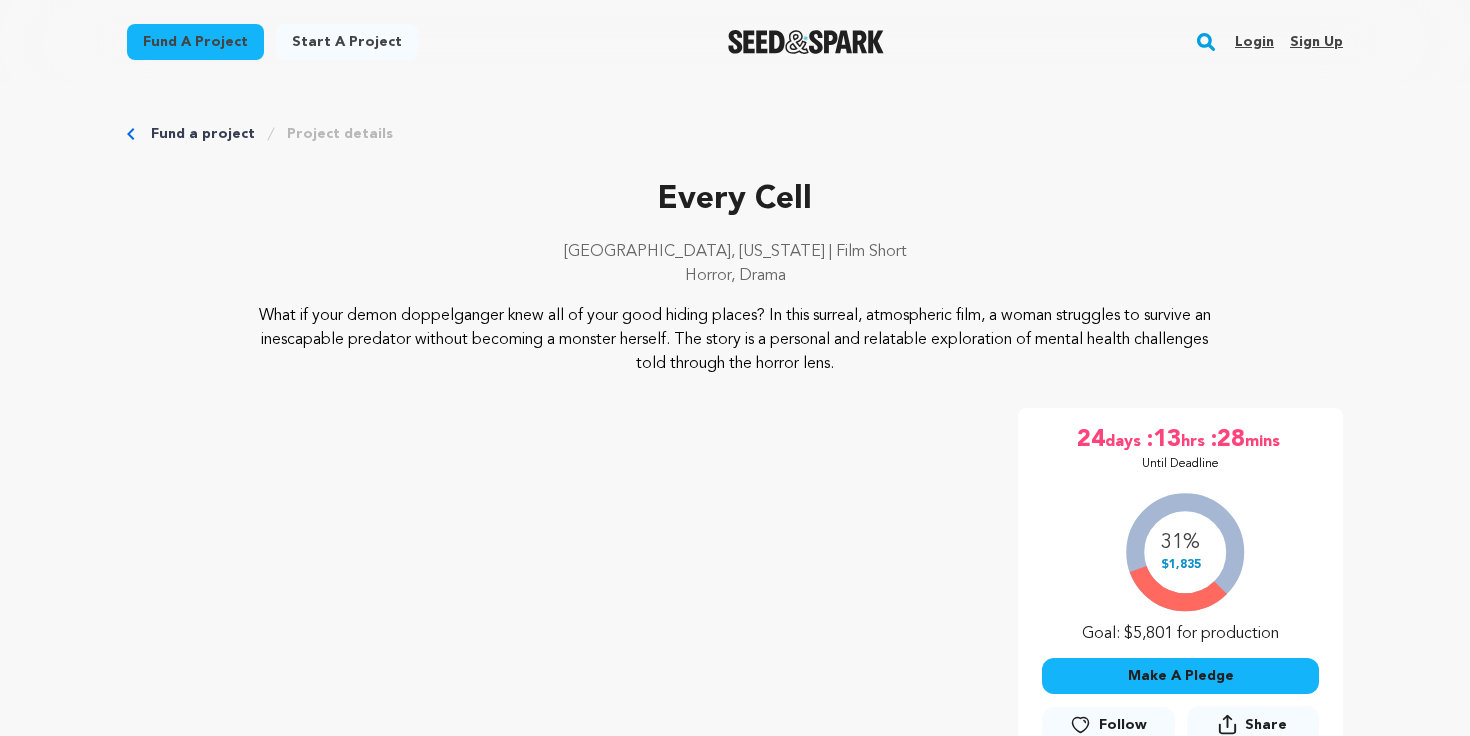 scroll, scrollTop: 230, scrollLeft: 0, axis: vertical 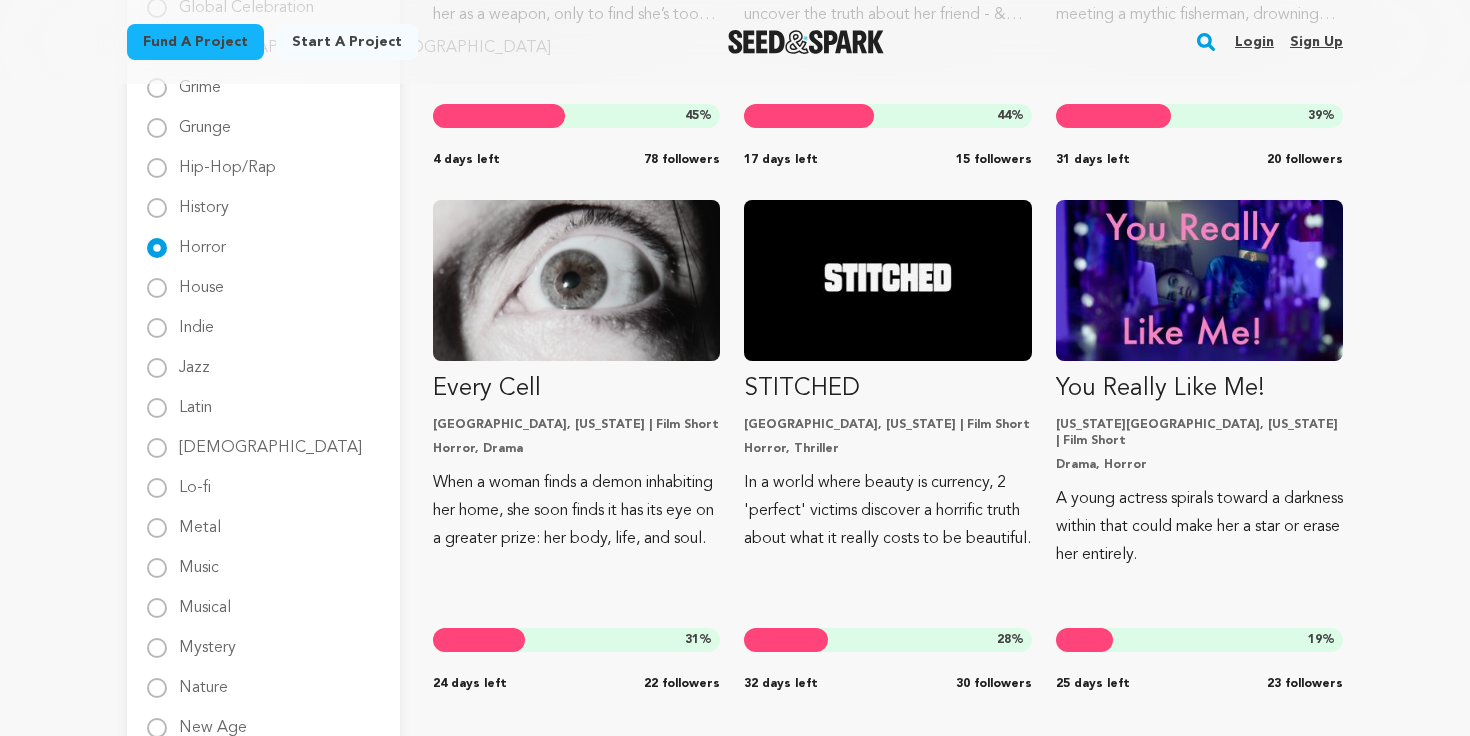 click on "Fund a project
Start a project
Search
Login
Sign up
Start a project" at bounding box center (735, 548) 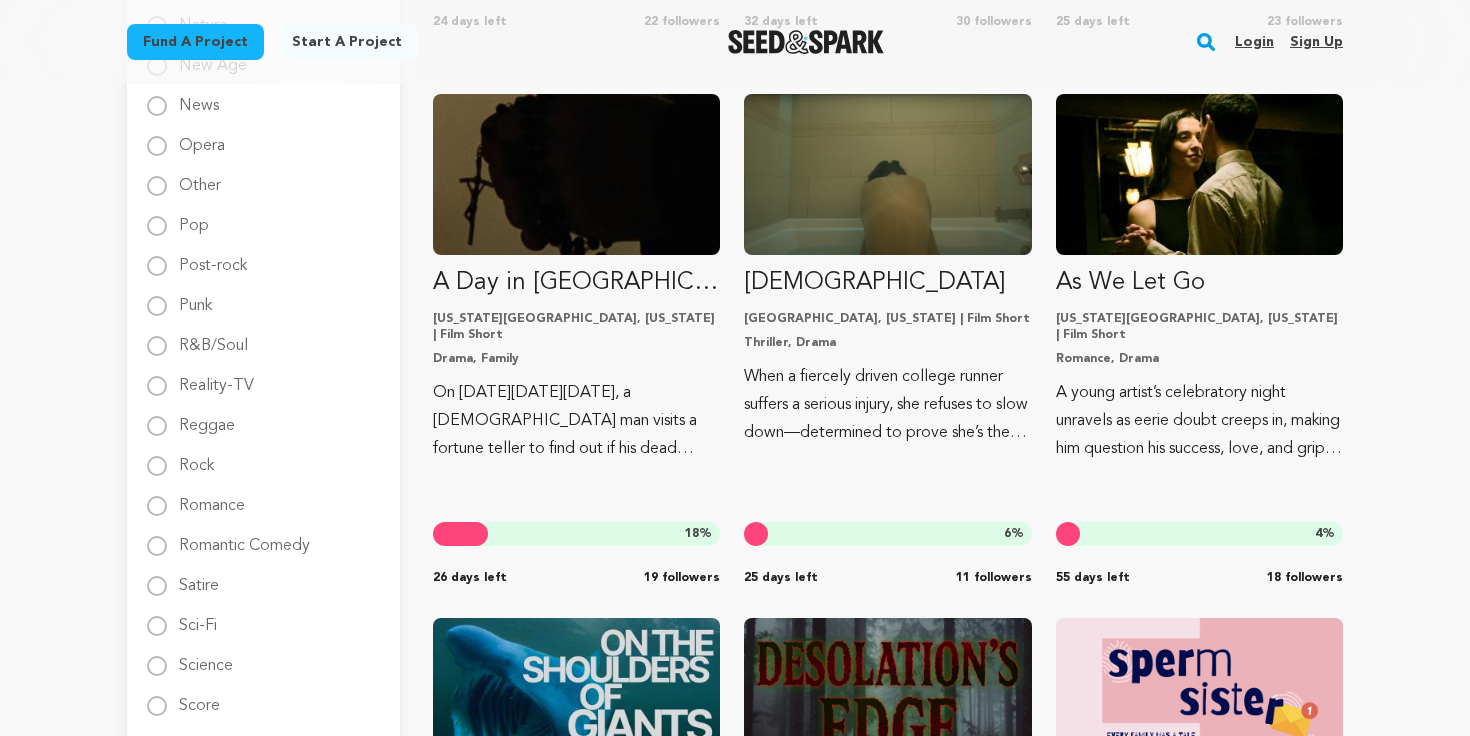 scroll, scrollTop: 2378, scrollLeft: 0, axis: vertical 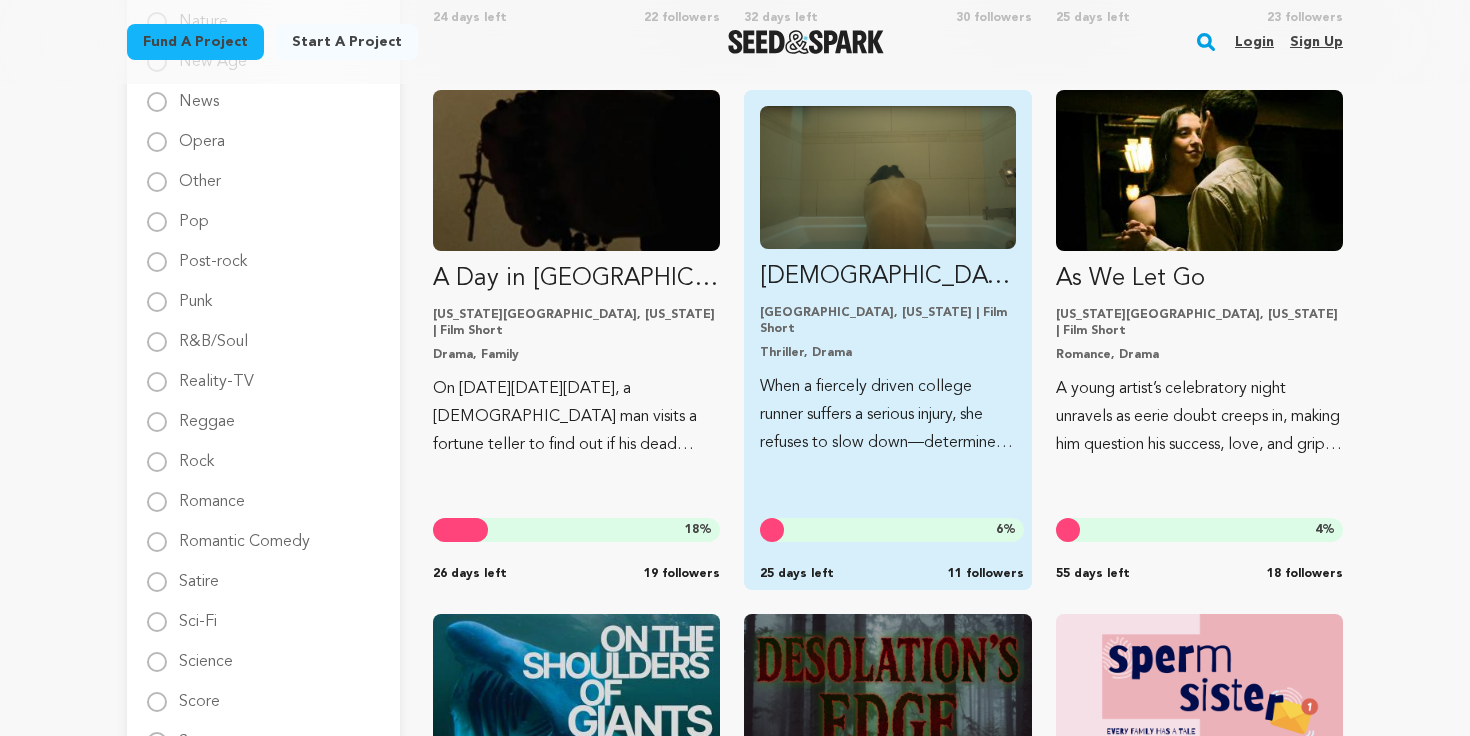 click on "When a fiercely driven college runner suffers a serious injury, she refuses to slow down—determined to prove she’s the fastest on her team." at bounding box center [887, 415] 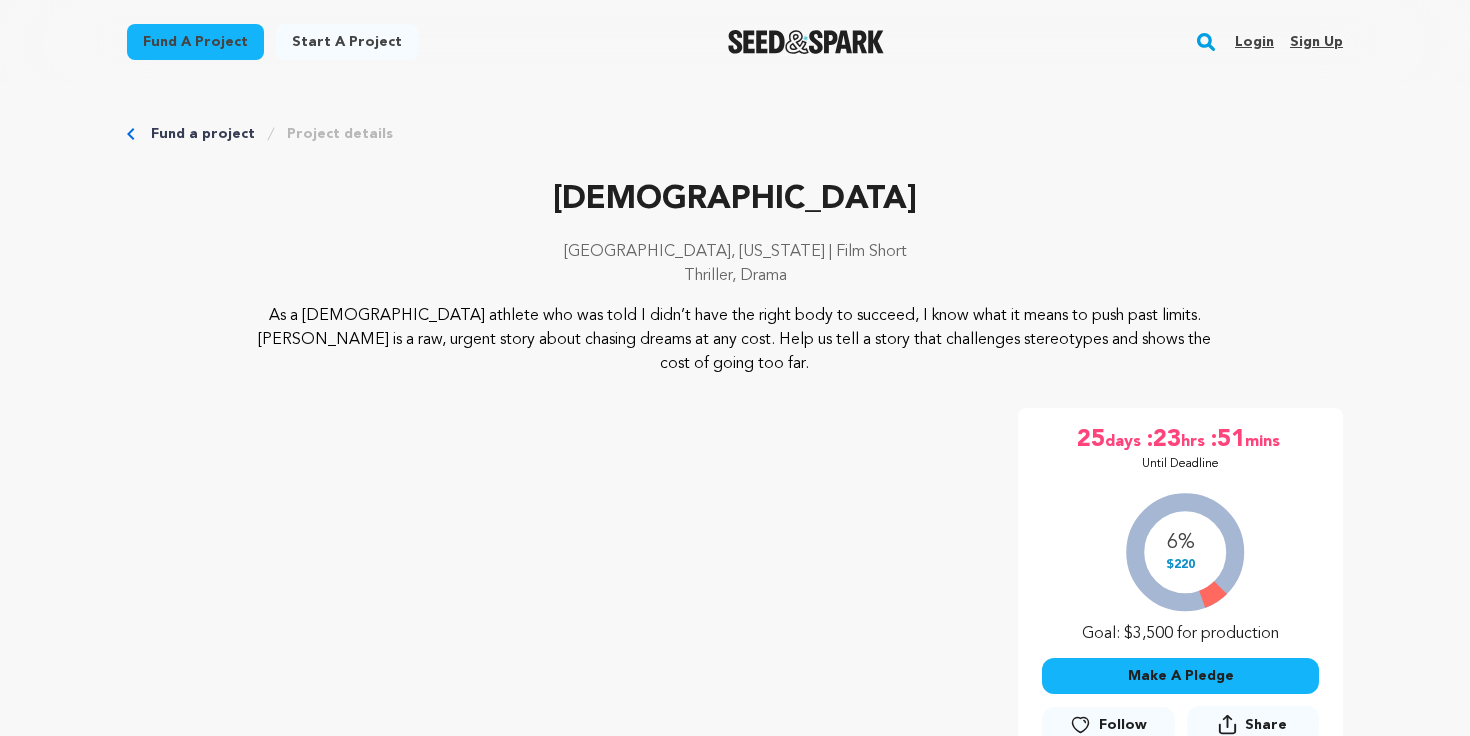 scroll, scrollTop: 0, scrollLeft: 0, axis: both 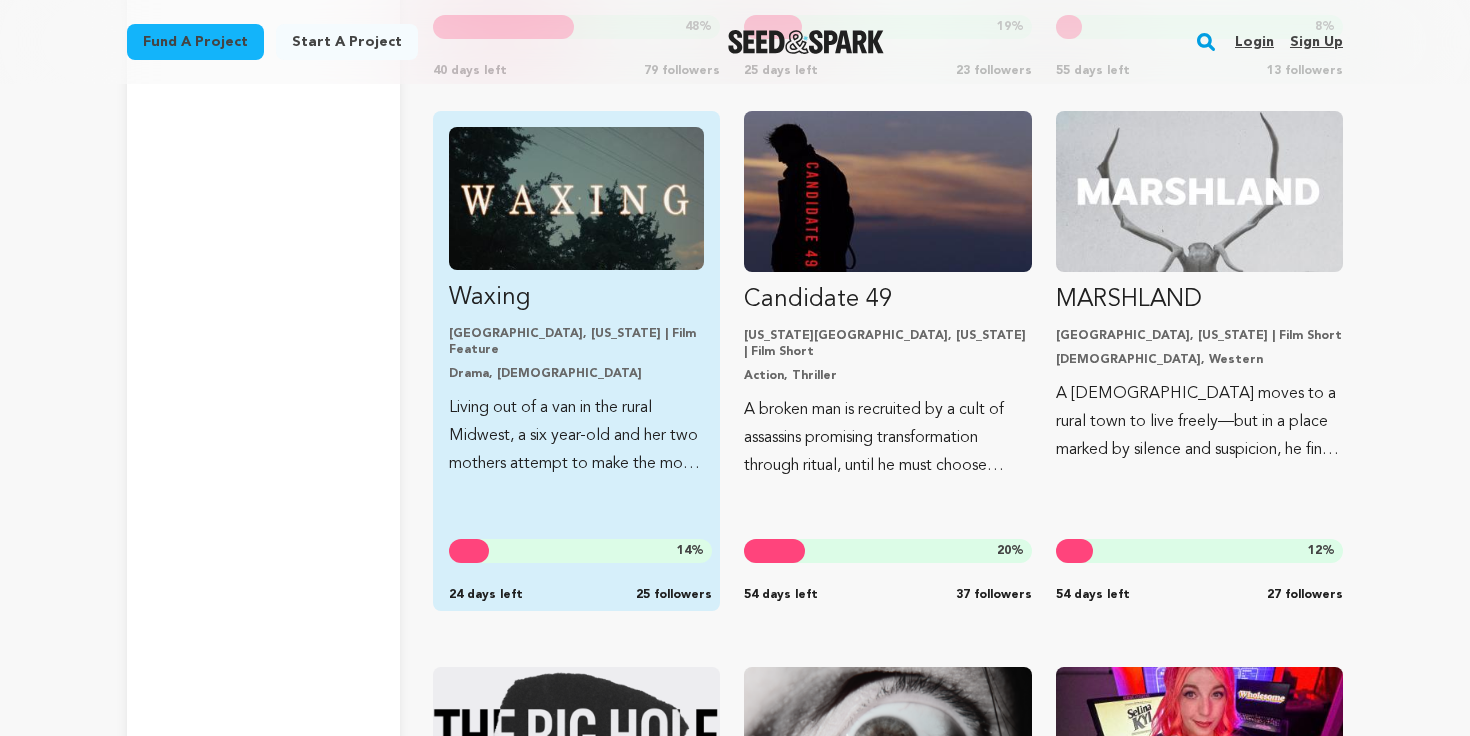 click on "Living out of a van in the rural Midwest, a six year-old and her two mothers attempt to make the most out of their bleak circumstances." at bounding box center [576, 436] 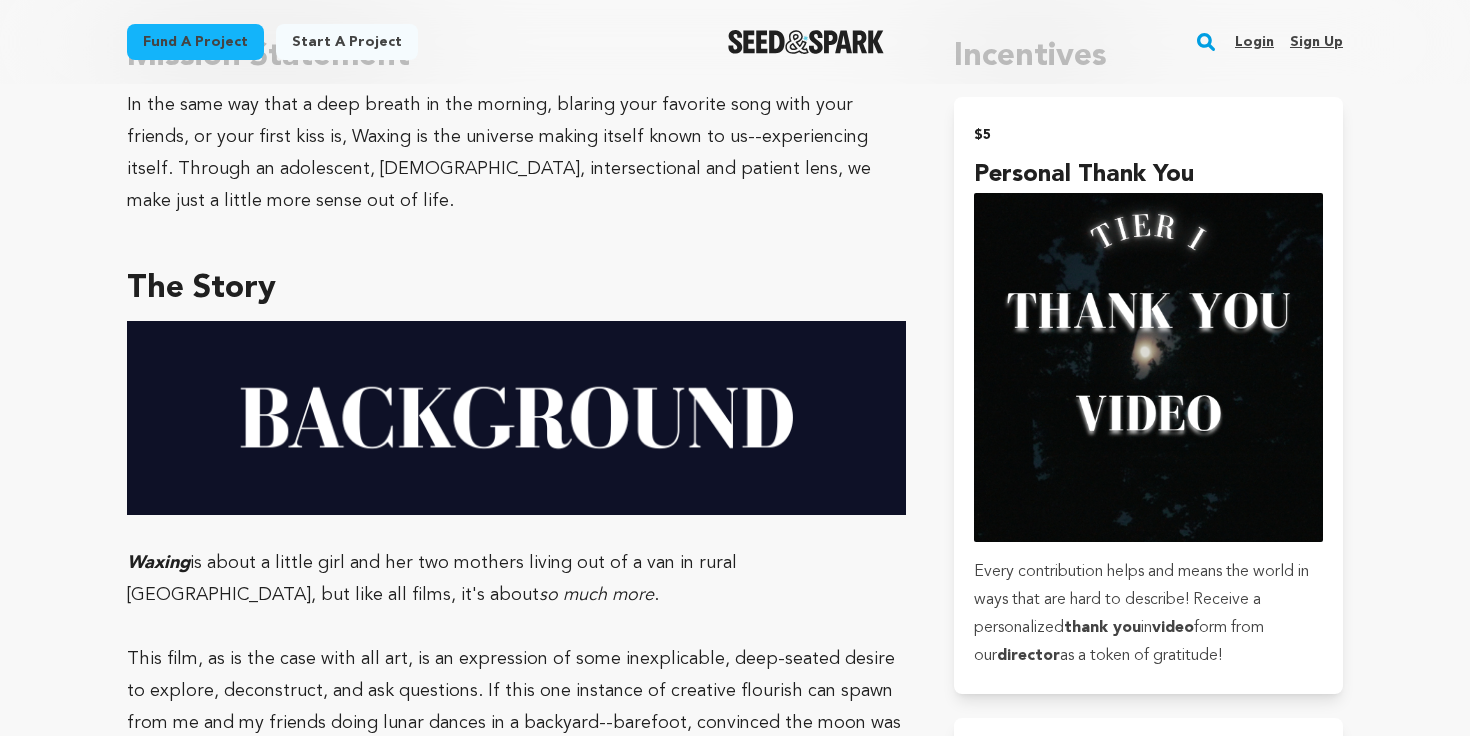 scroll, scrollTop: 1584, scrollLeft: 0, axis: vertical 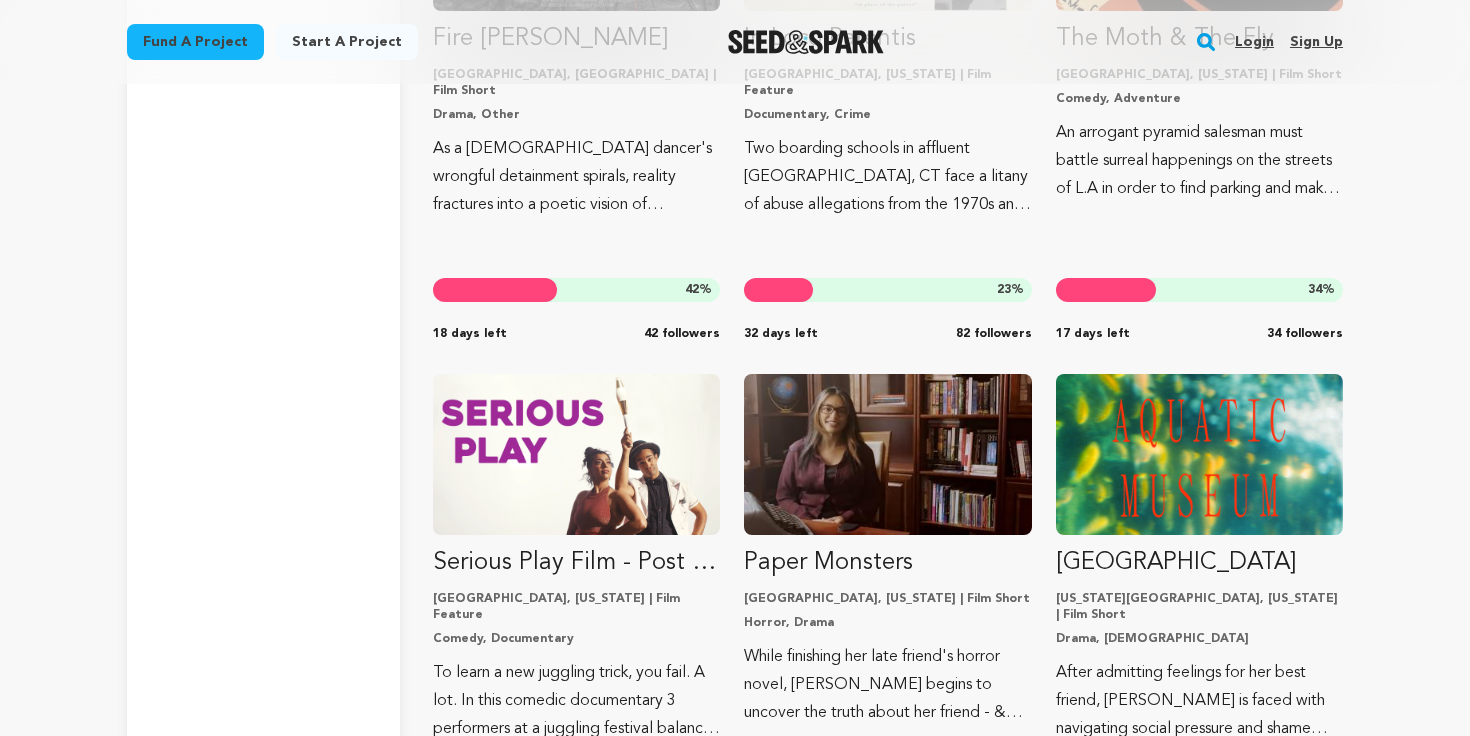 click on "Fund a project
Start a project
Search
Login
Sign up
Start a project" at bounding box center [735, -3192] 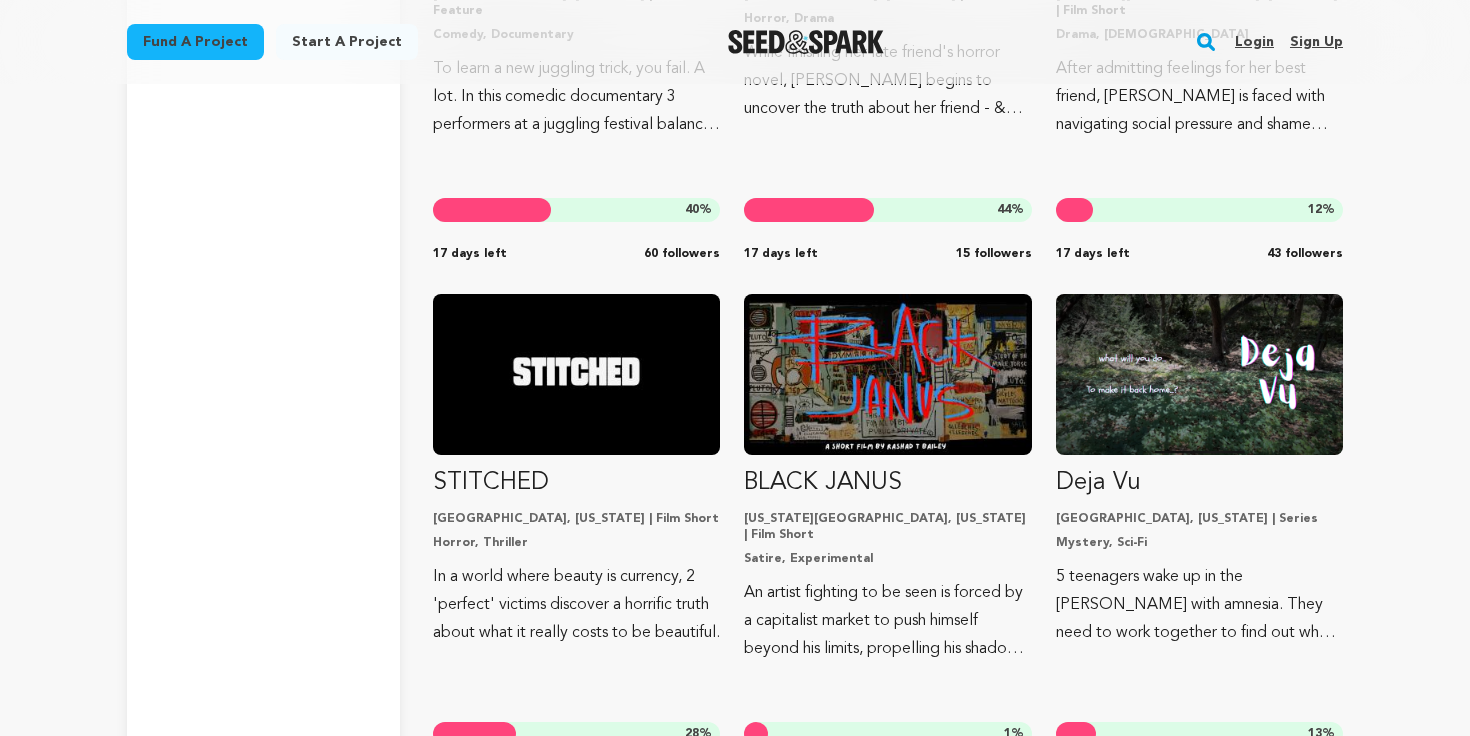 scroll, scrollTop: 9836, scrollLeft: 0, axis: vertical 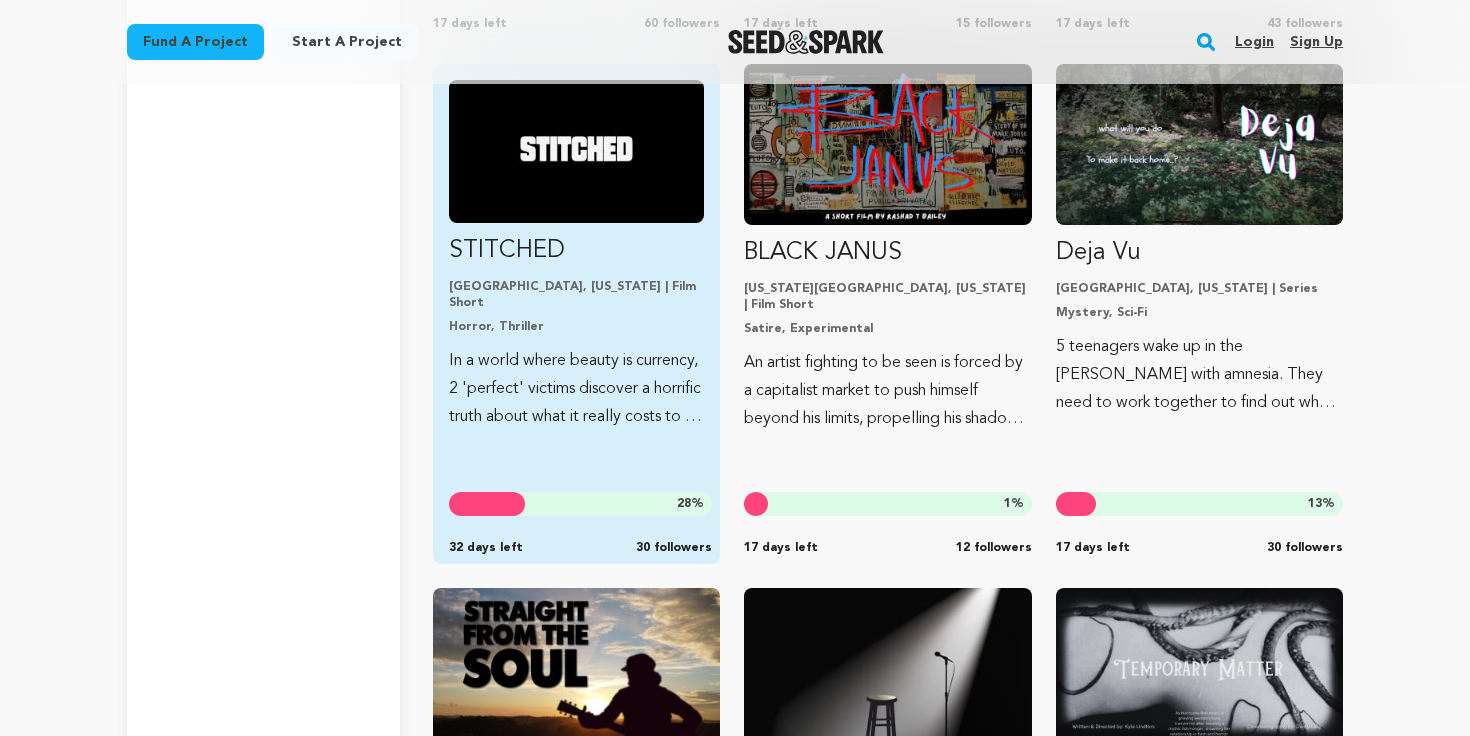 click on "In a world where beauty is currency, 2 'perfect' victims discover a horrific truth about what it really costs to be beautiful." at bounding box center (576, 389) 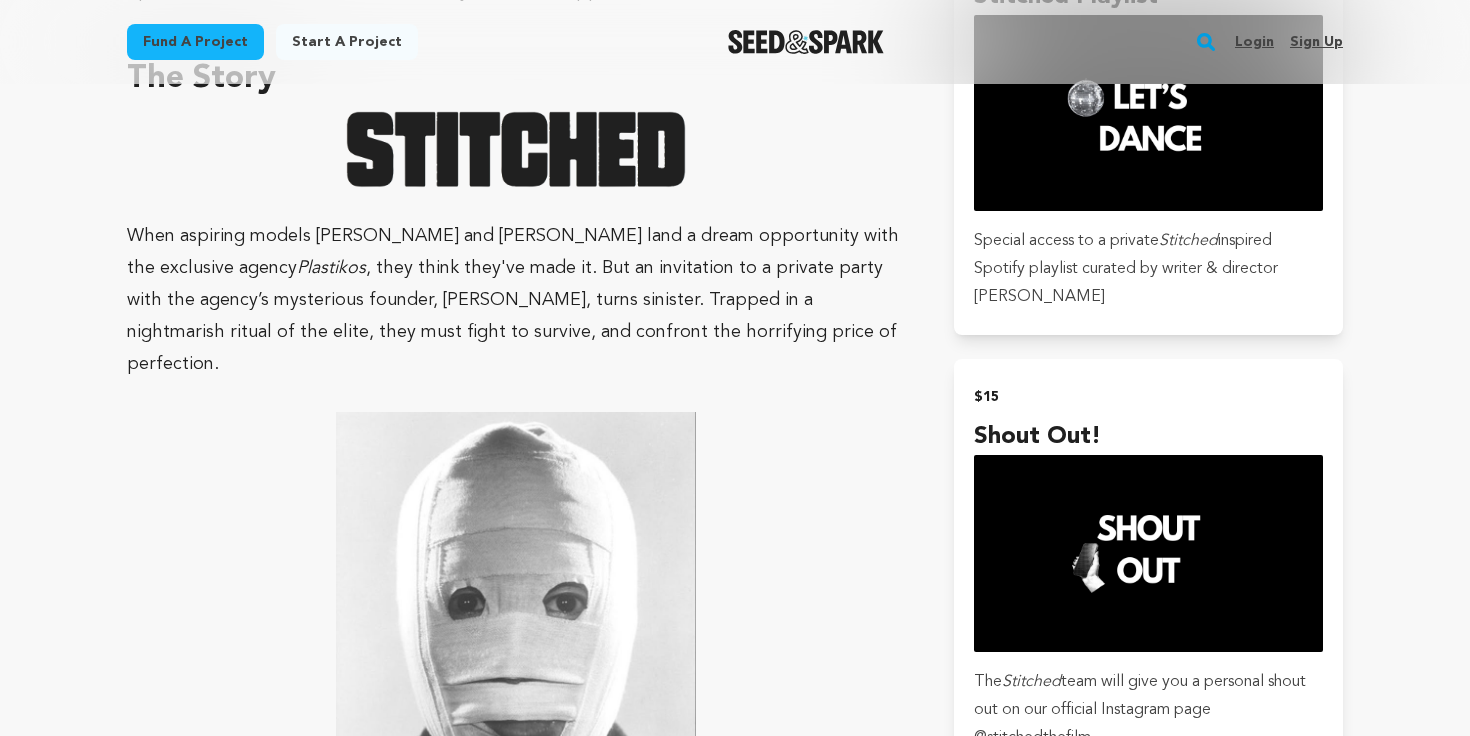 scroll, scrollTop: 1458, scrollLeft: 0, axis: vertical 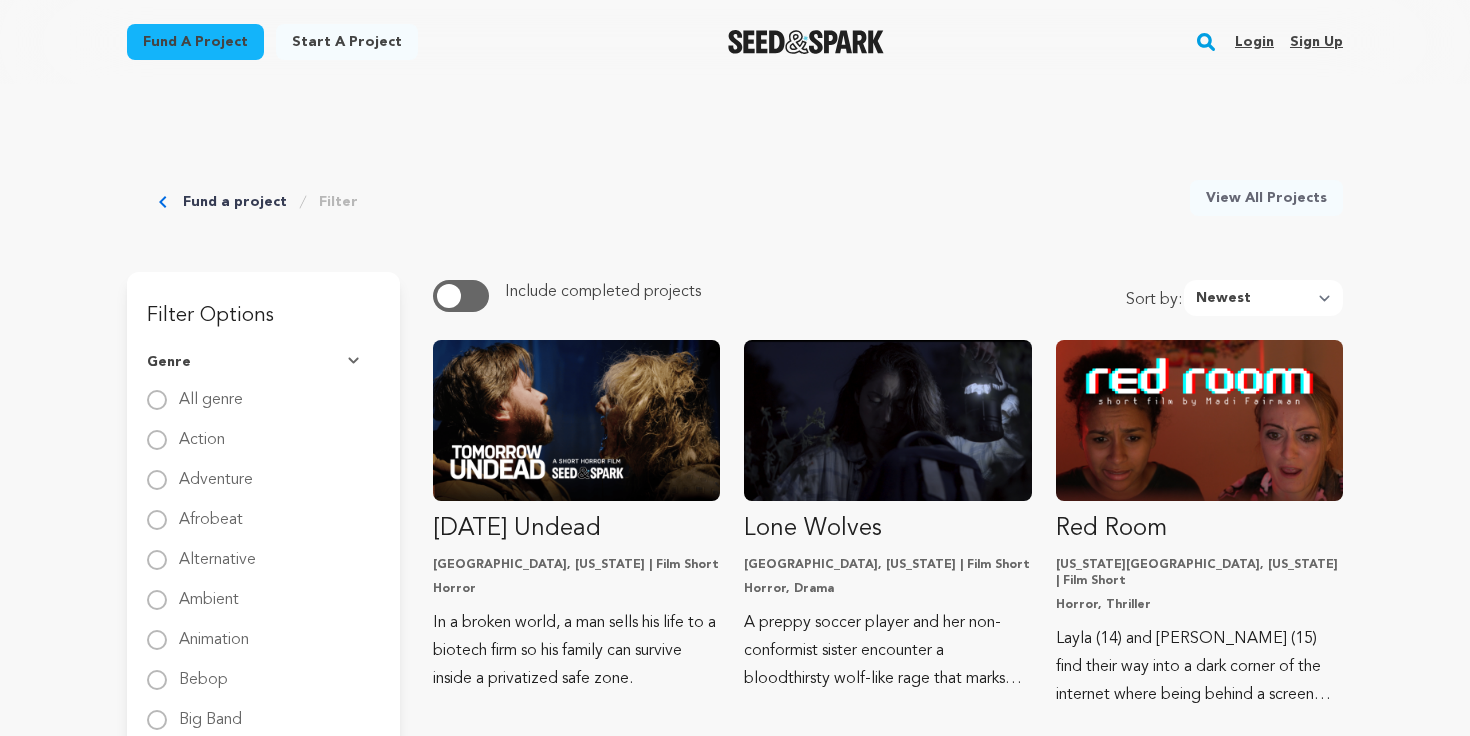 click on "Fund a project
Start a project
Search
Login
Sign up
Start a project" at bounding box center [735, 2618] 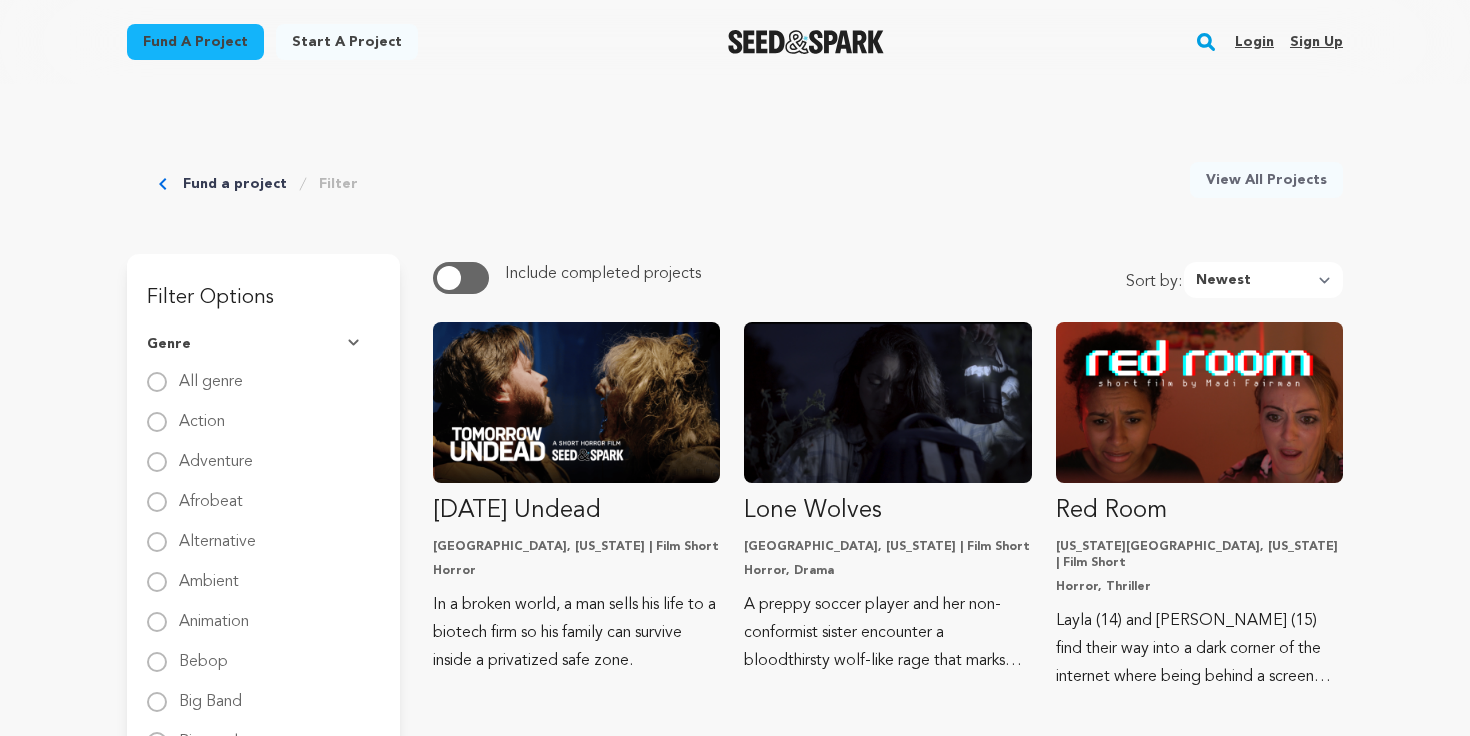 scroll, scrollTop: 0, scrollLeft: 0, axis: both 